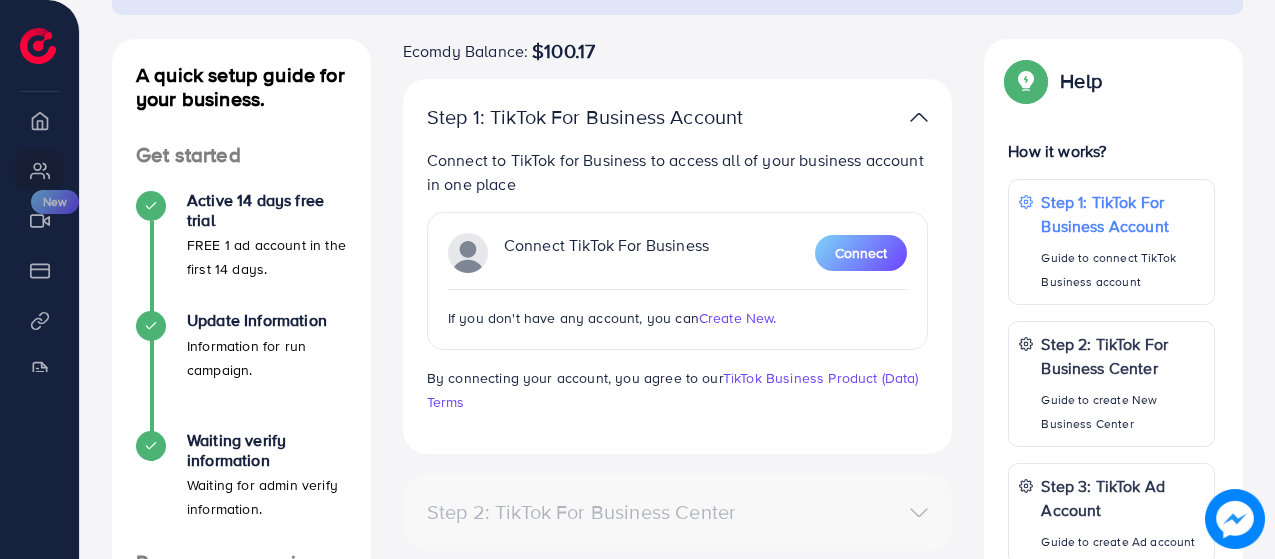 scroll, scrollTop: 199, scrollLeft: 0, axis: vertical 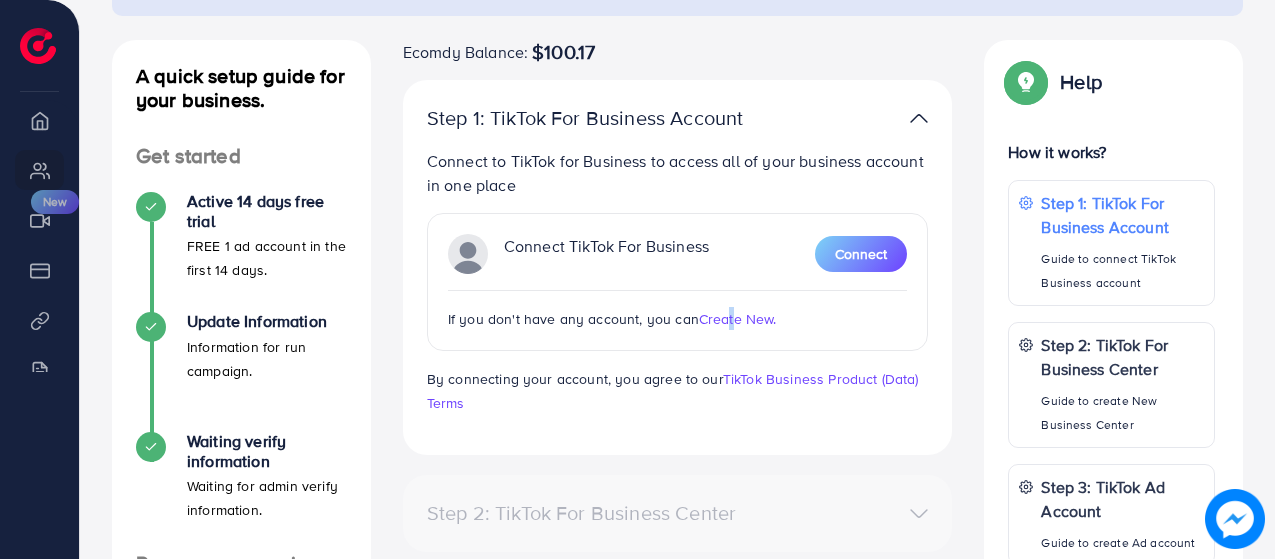 click on "Create New." at bounding box center (738, 319) 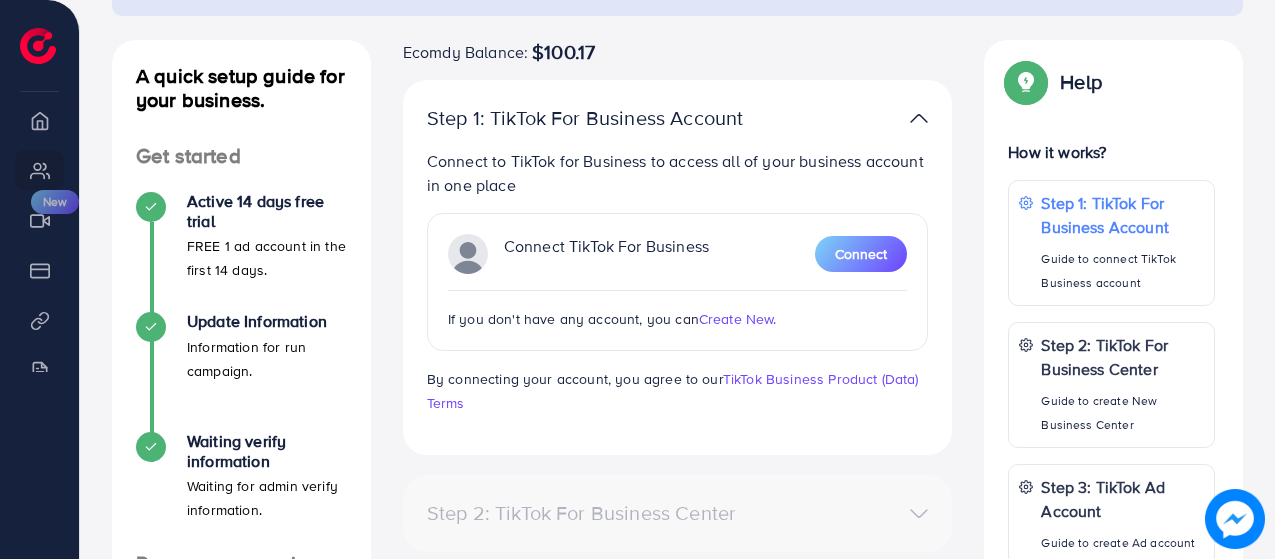 click on "Connect TikTok For Business   Connect  If you don't have any account, you can  Create New." at bounding box center [678, 282] 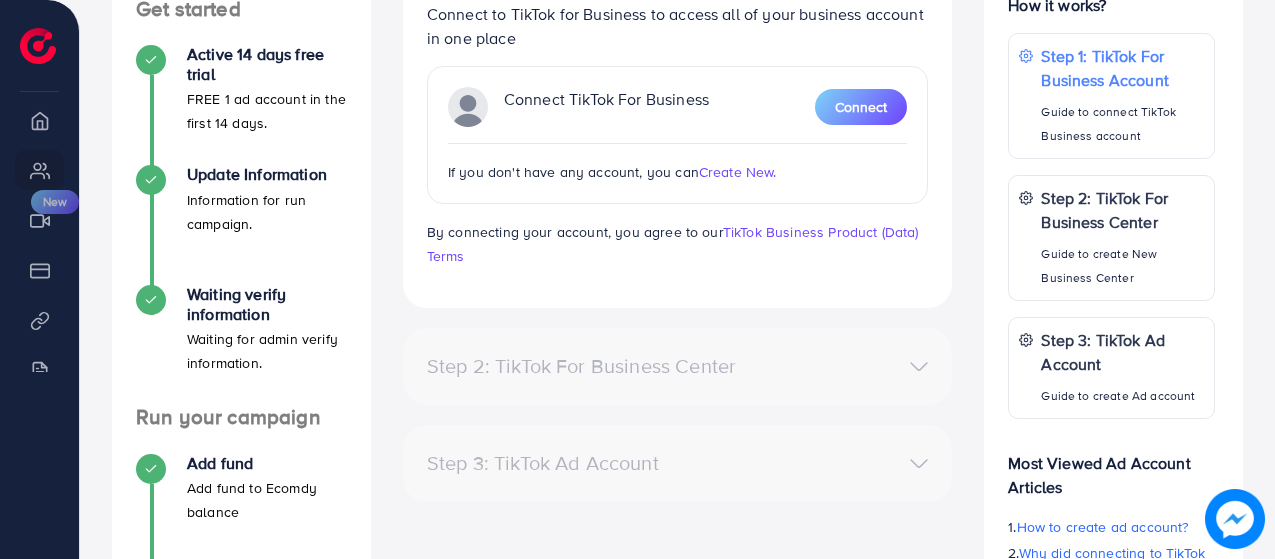 scroll, scrollTop: 560, scrollLeft: 0, axis: vertical 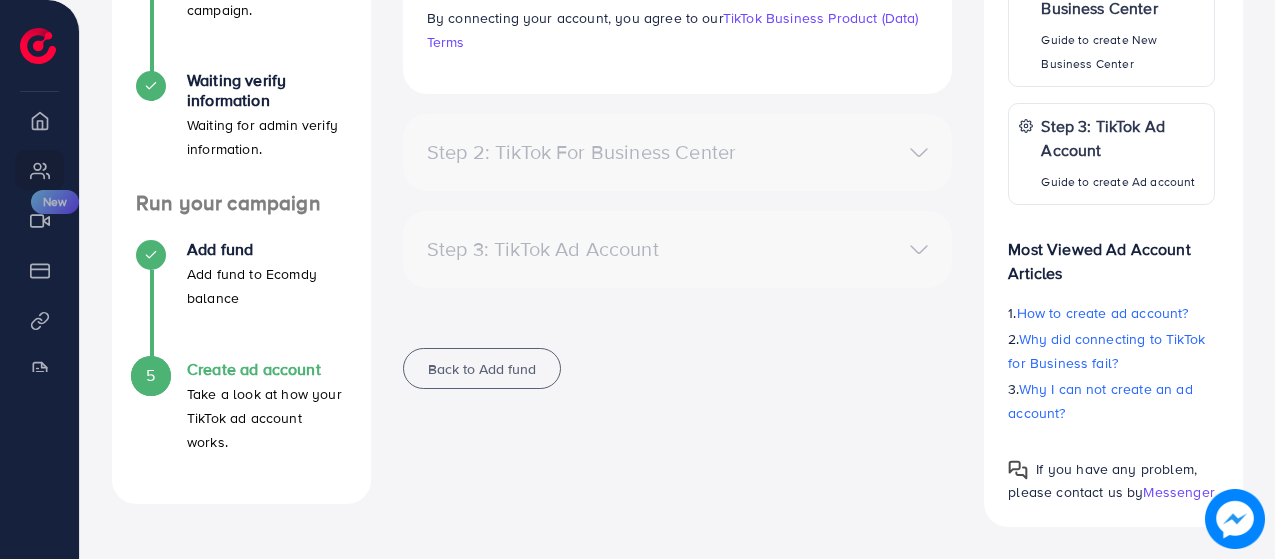 click on "Create ad account" at bounding box center (267, 369) 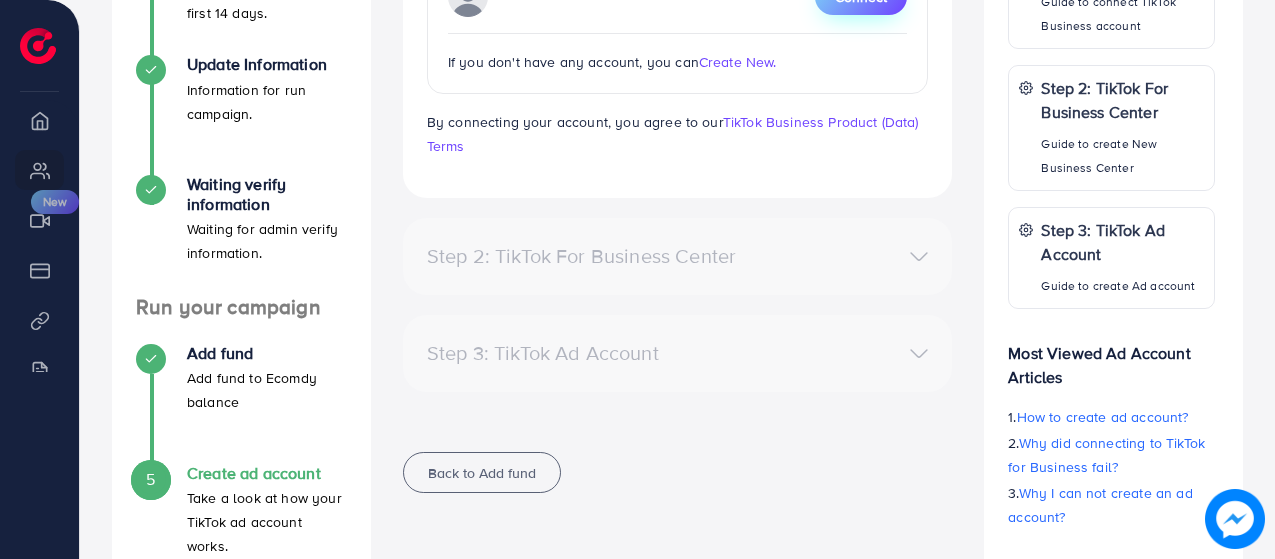 scroll, scrollTop: 457, scrollLeft: 0, axis: vertical 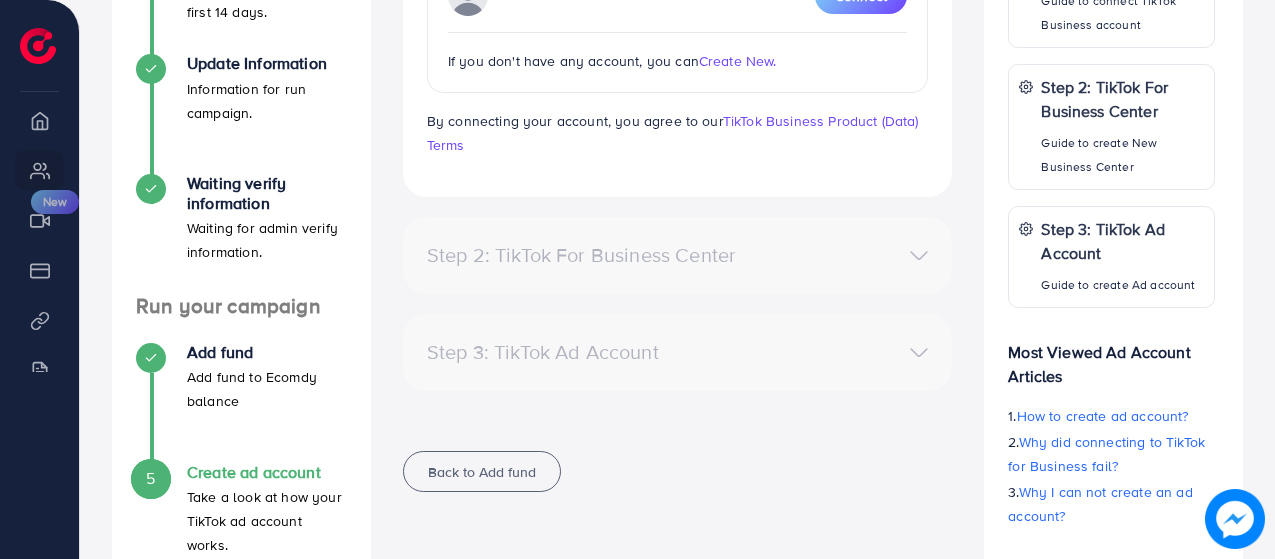 click on "Step 3: TikTok Ad Account" at bounding box center (678, 352) 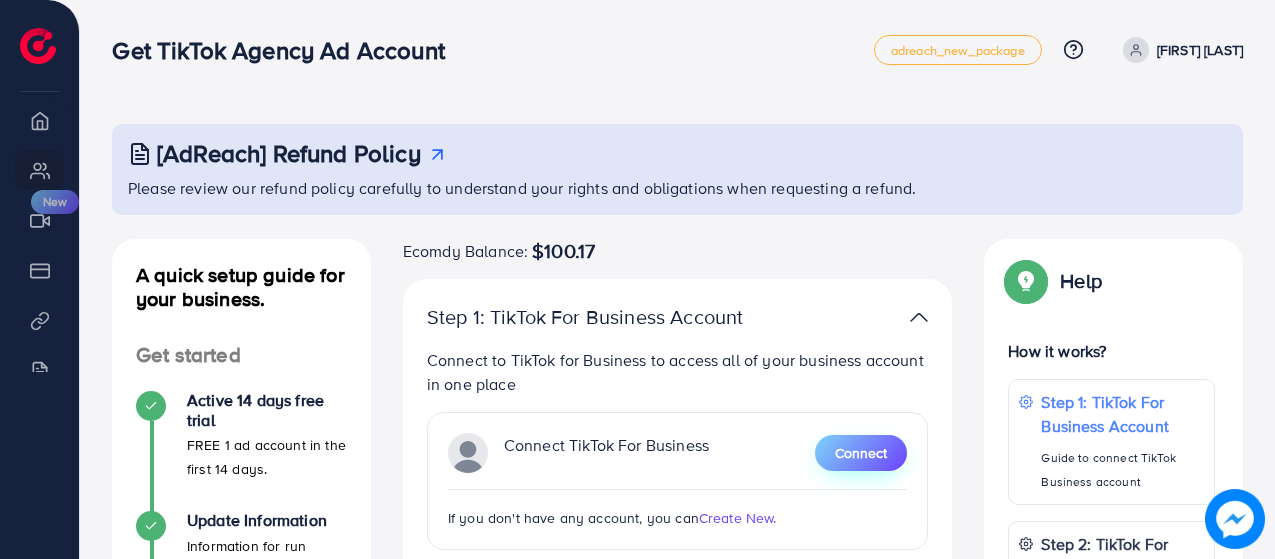 click on "Connect" at bounding box center [861, 453] 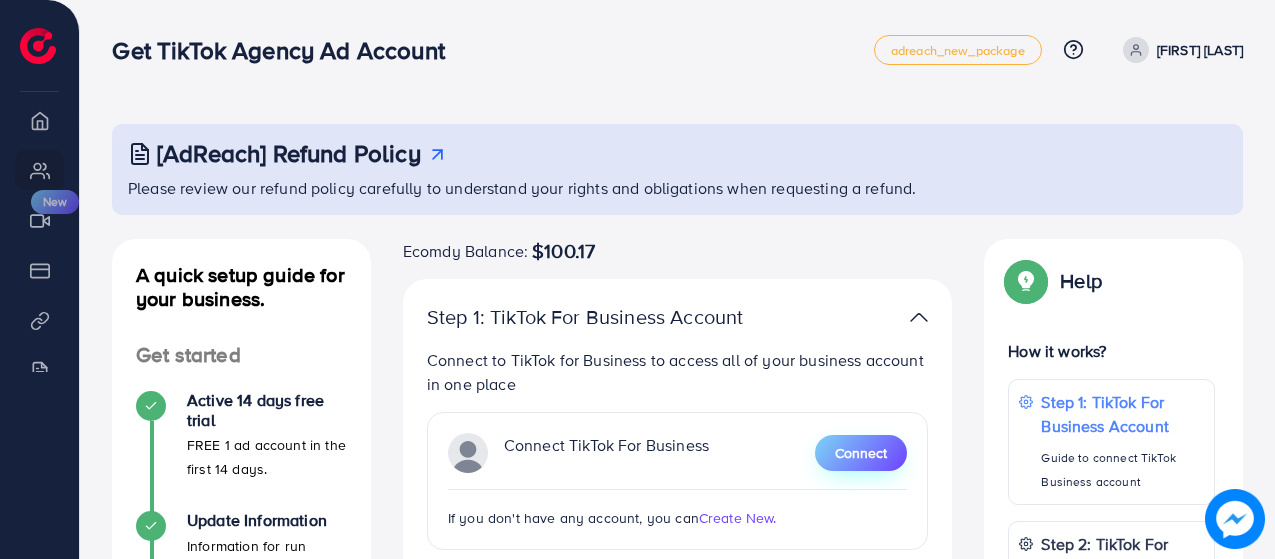 click on "Connect" at bounding box center [861, 453] 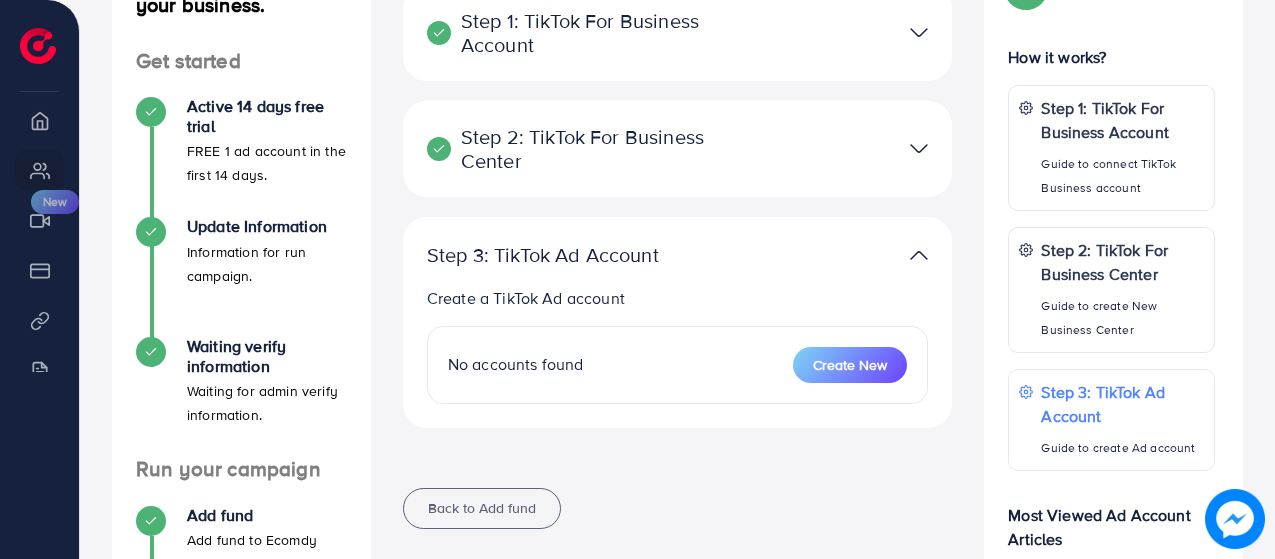 scroll, scrollTop: 295, scrollLeft: 0, axis: vertical 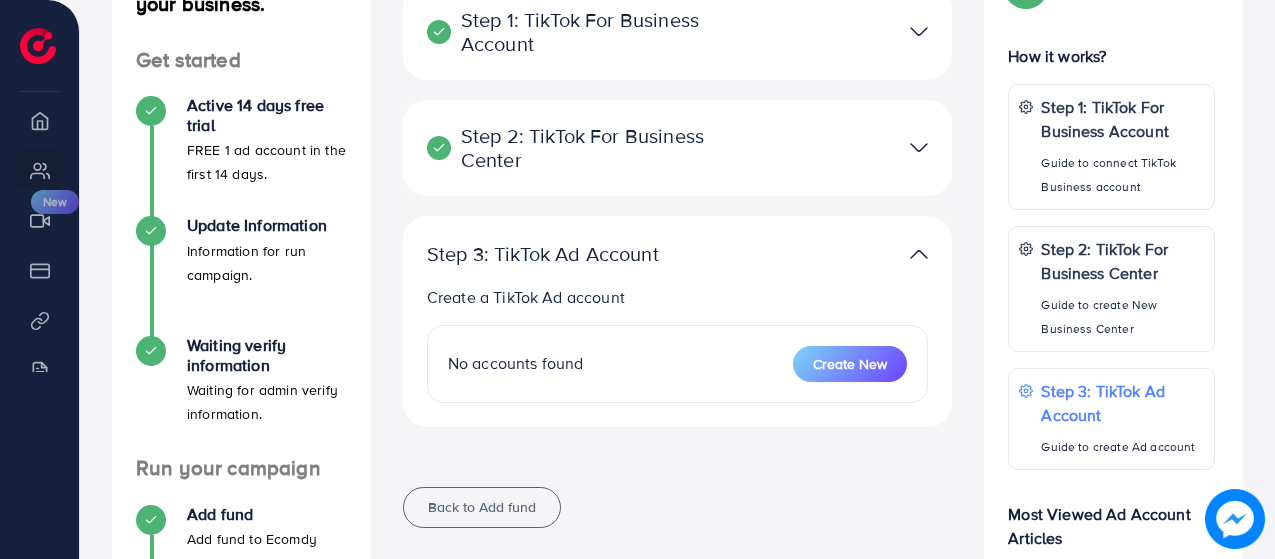 click at bounding box center (919, 147) 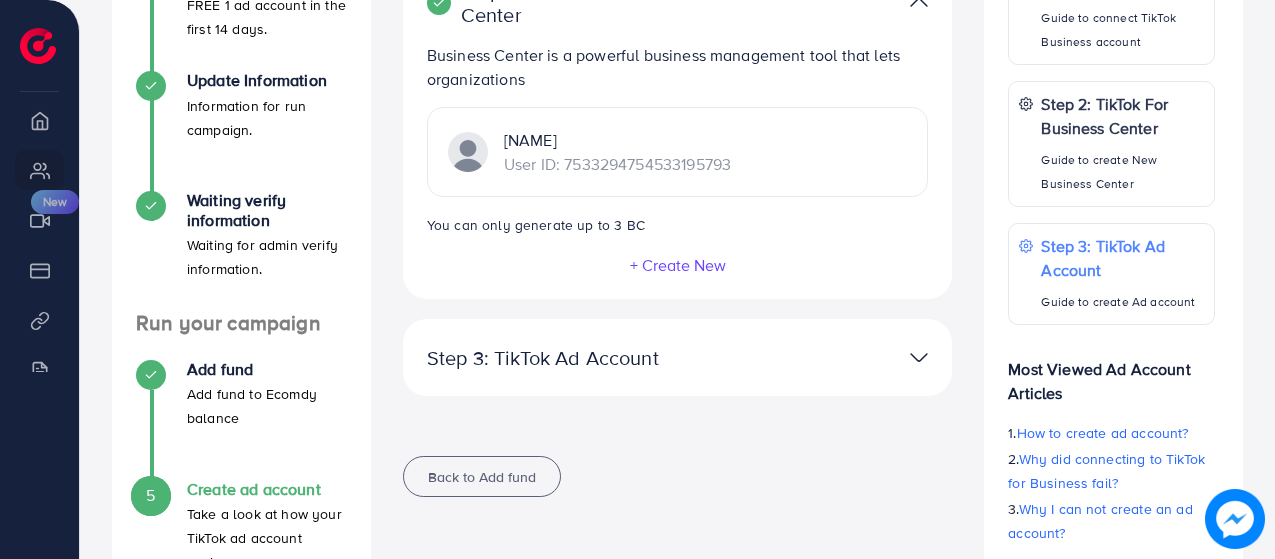 scroll, scrollTop: 447, scrollLeft: 0, axis: vertical 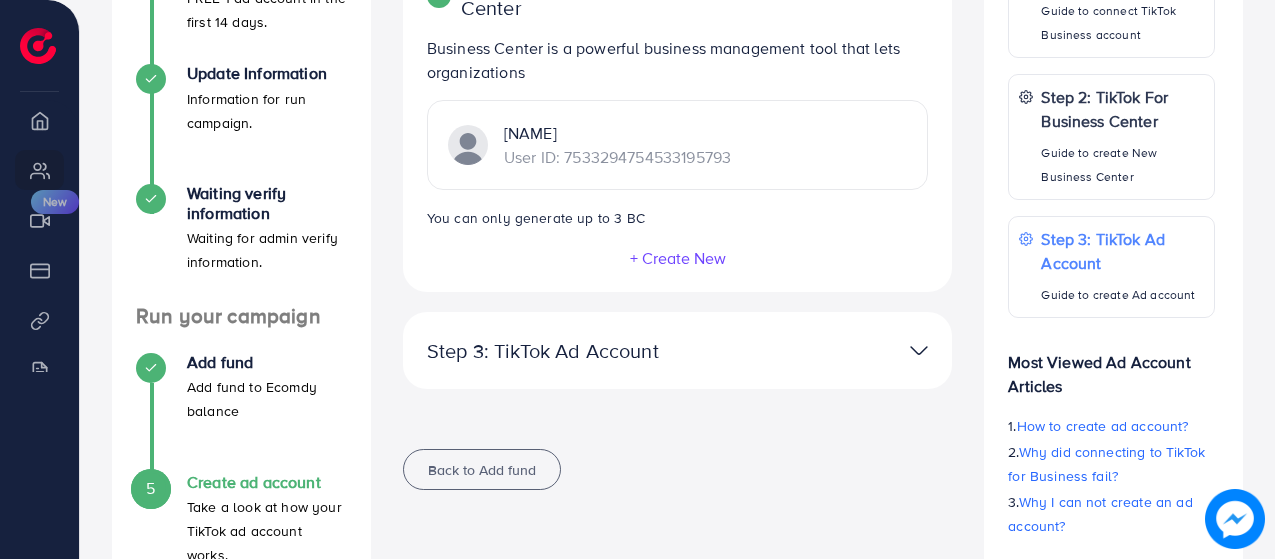 click on "User ID: [NUMBER]" at bounding box center (617, 157) 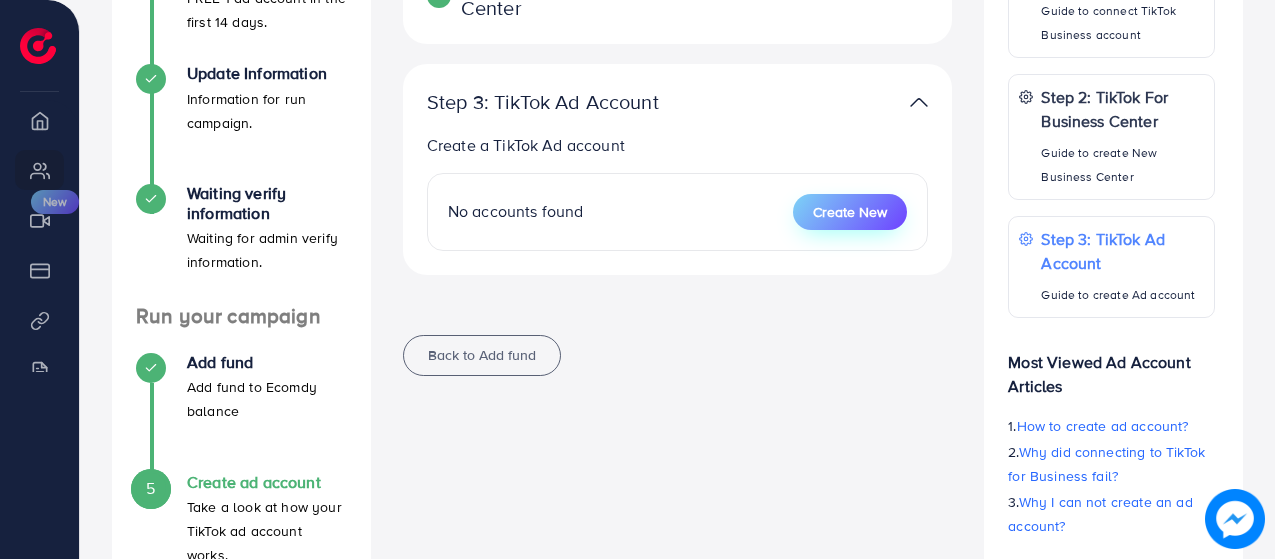 click on "Create New" at bounding box center (850, 212) 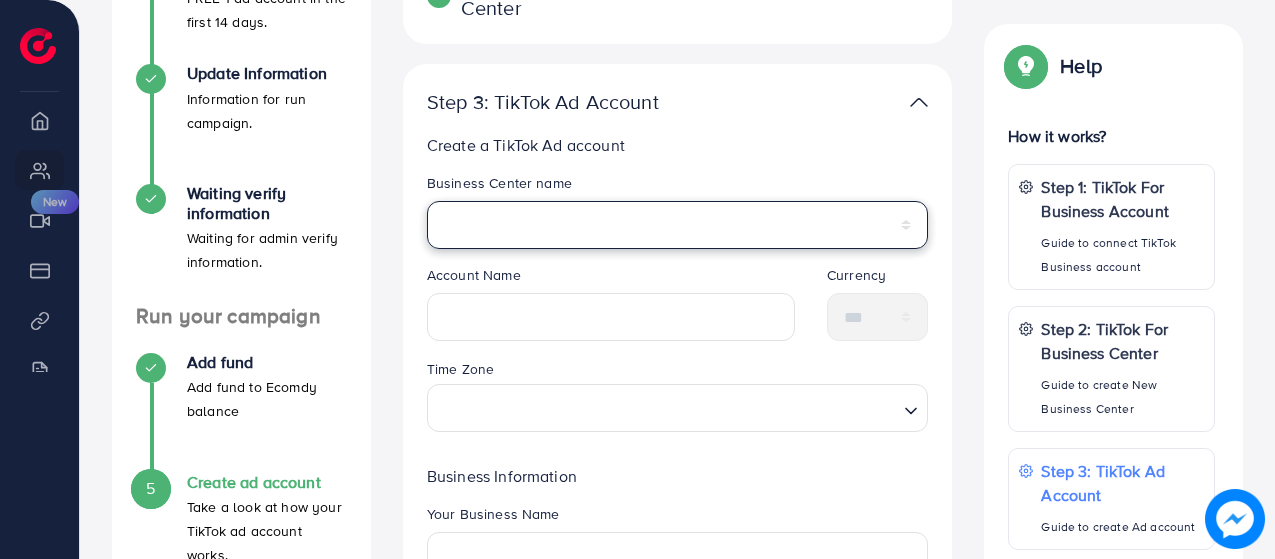 click on "**********" at bounding box center [678, 225] 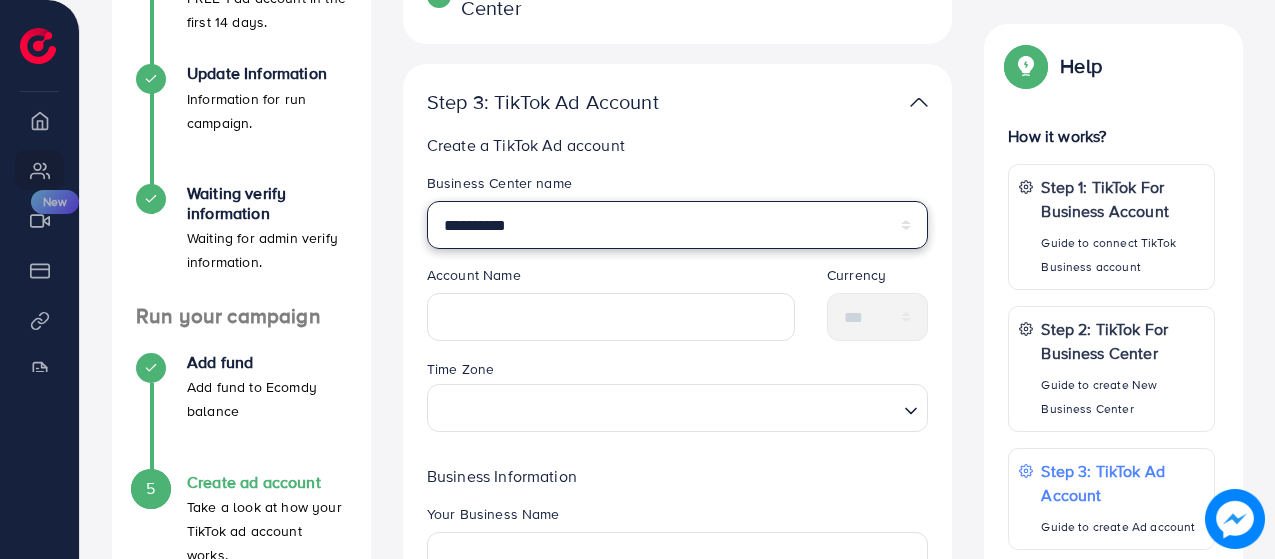 click on "**********" at bounding box center [678, 225] 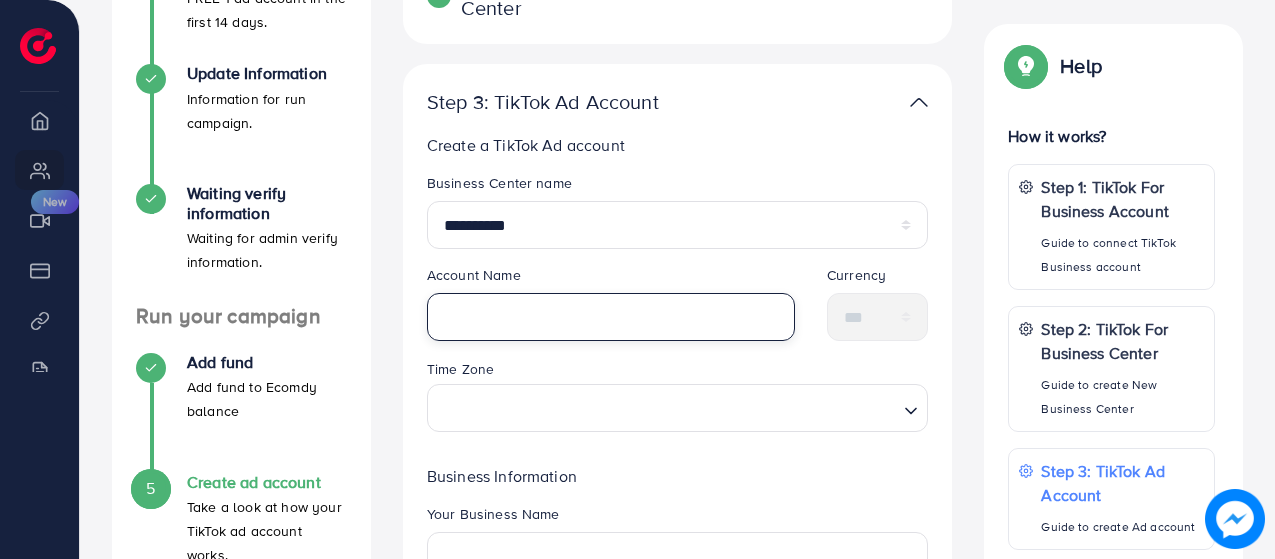 click at bounding box center [611, 317] 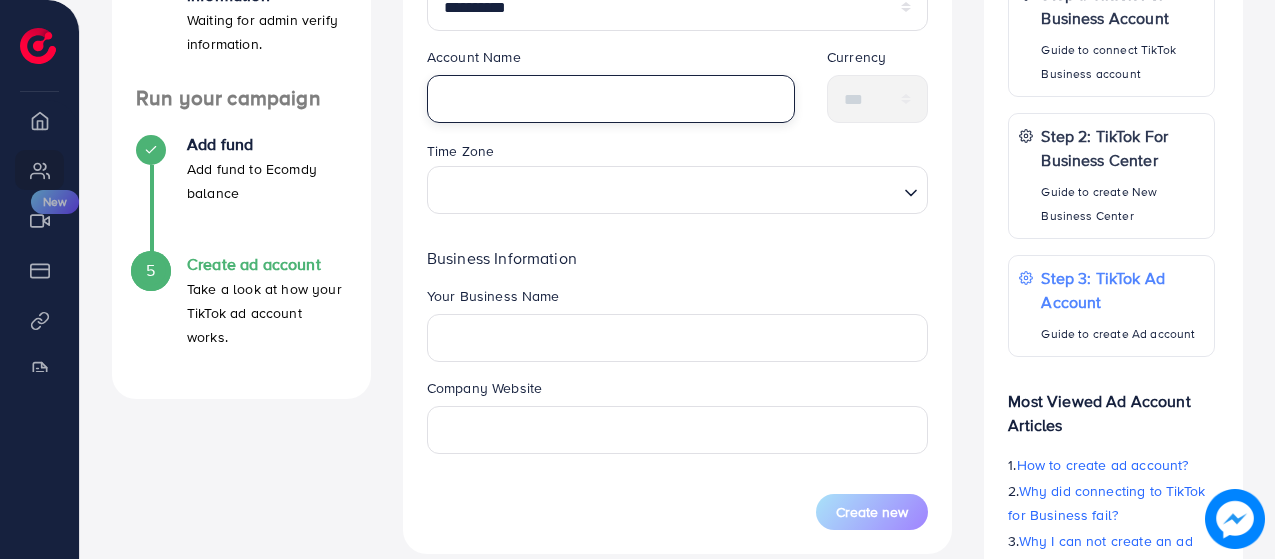 scroll, scrollTop: 672, scrollLeft: 0, axis: vertical 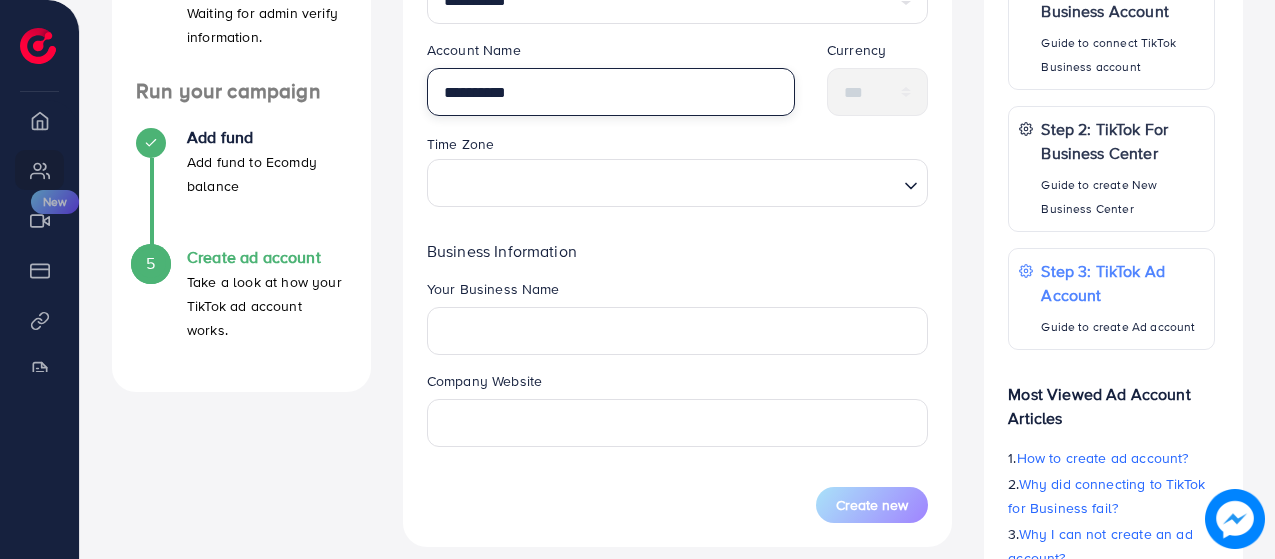 type on "**********" 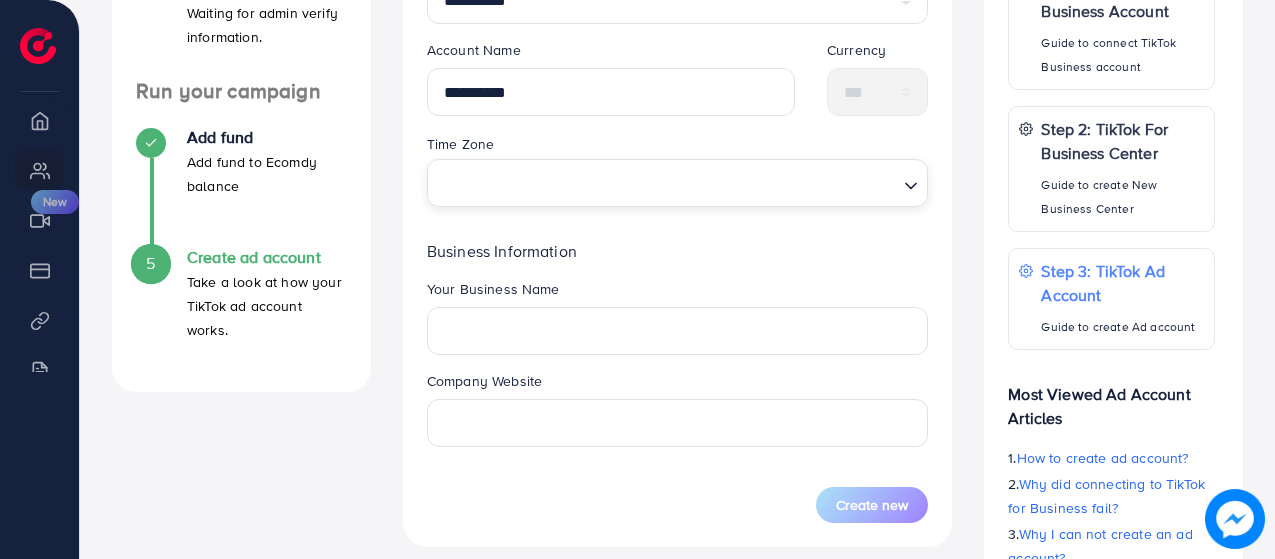 click at bounding box center [666, 182] 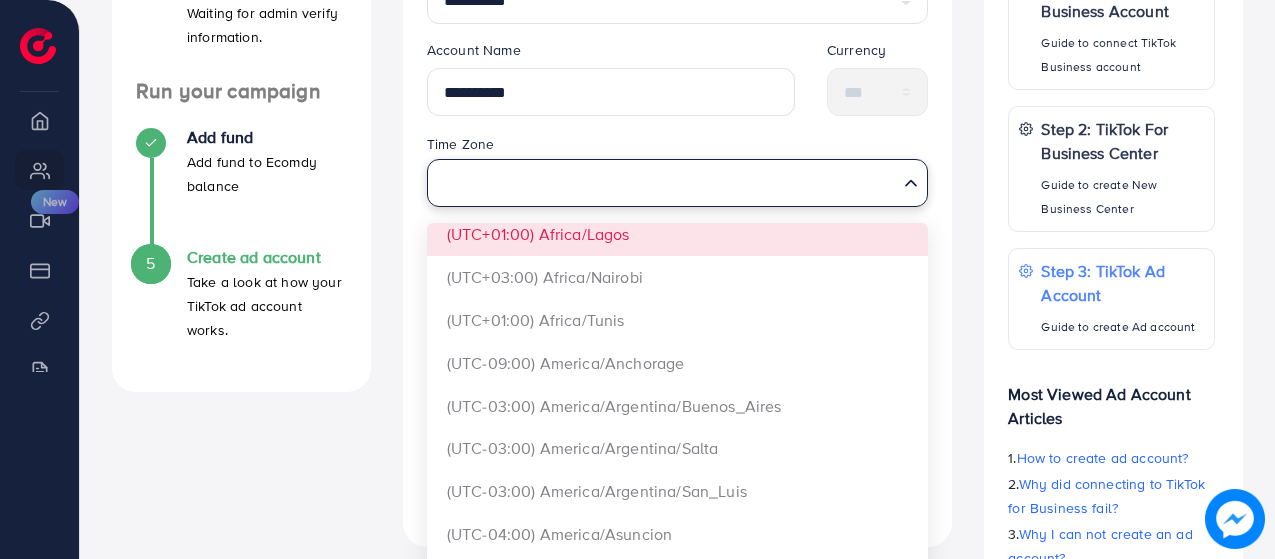 scroll, scrollTop: 171, scrollLeft: 0, axis: vertical 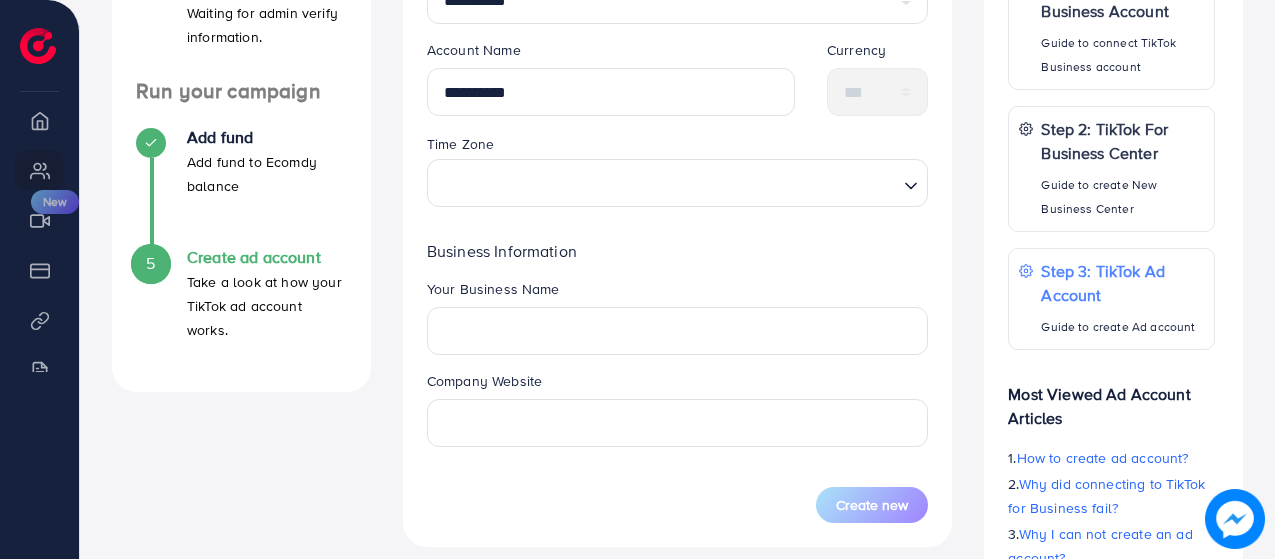 click on "Loading..." at bounding box center [678, 183] 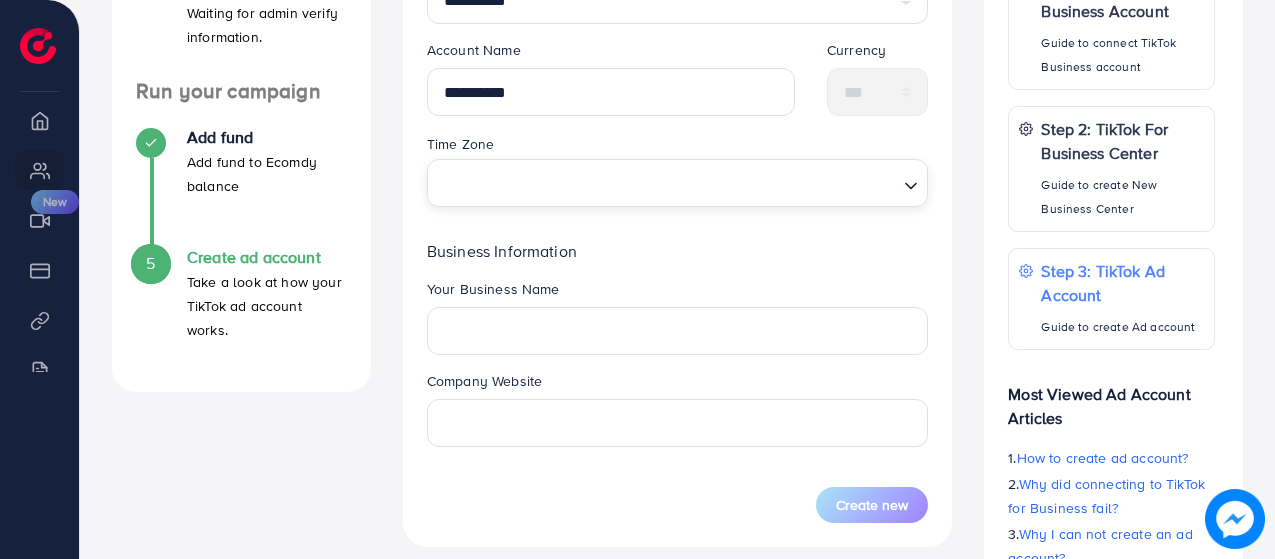 click on "Loading..." at bounding box center (678, 183) 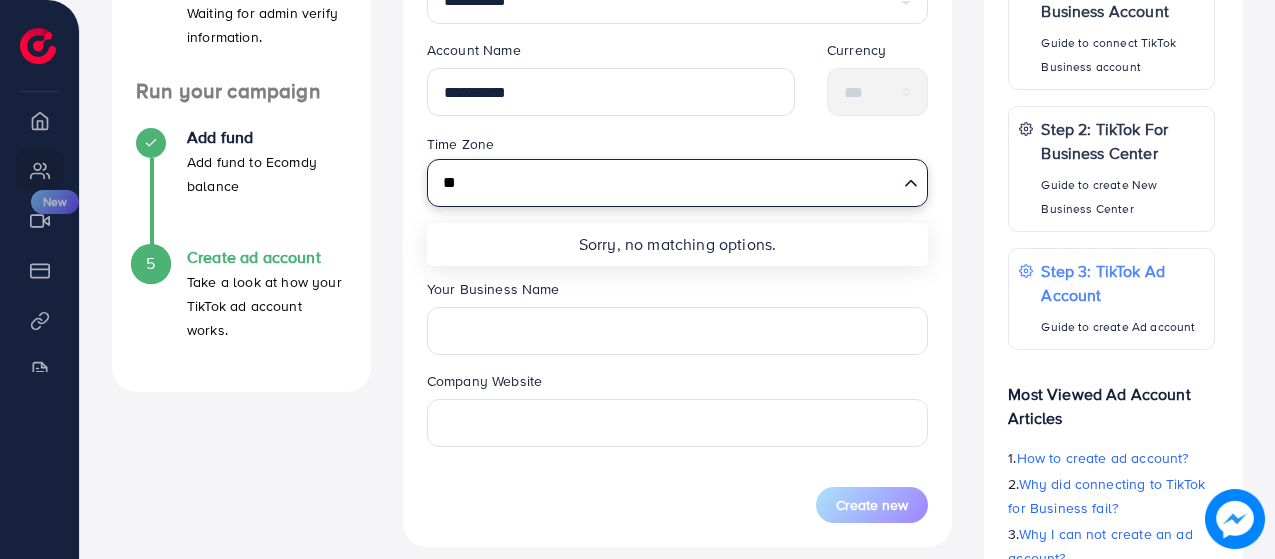 type on "*" 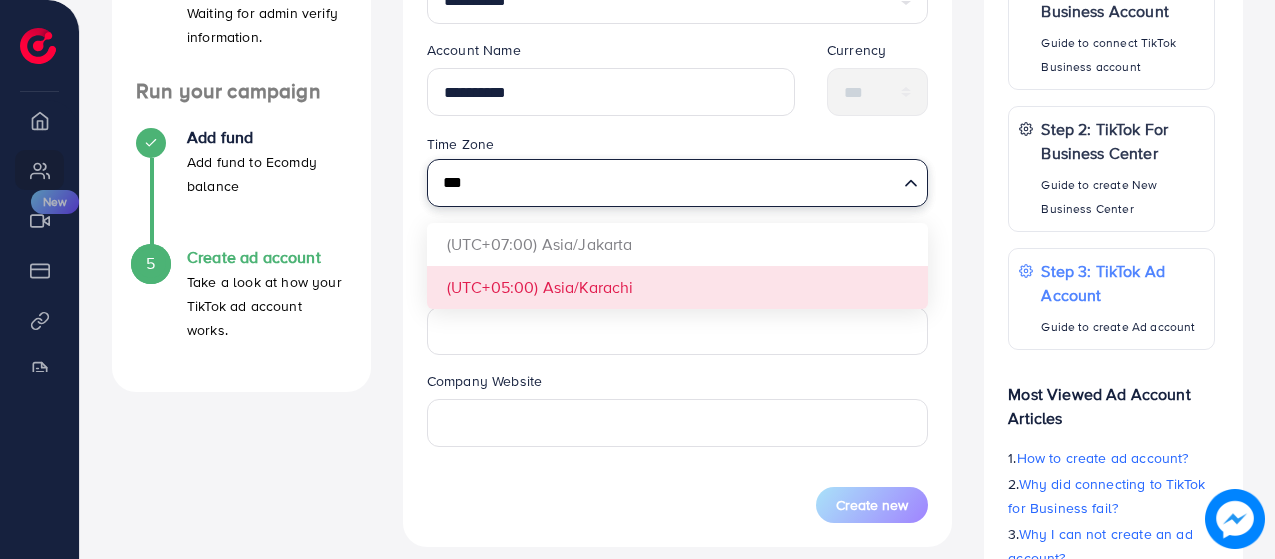 type on "***" 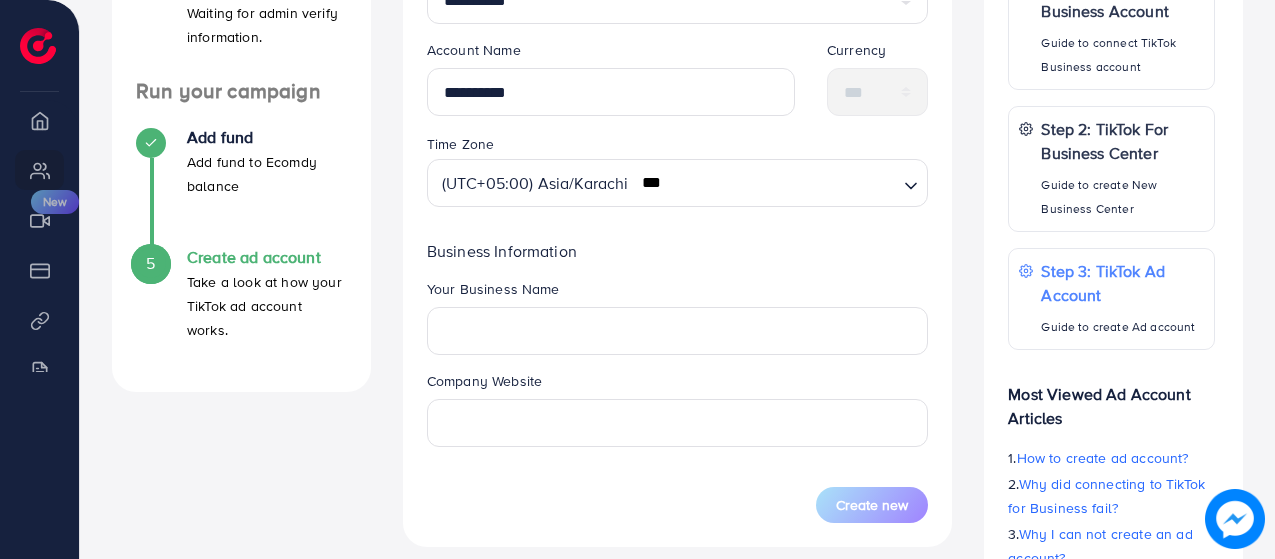 type 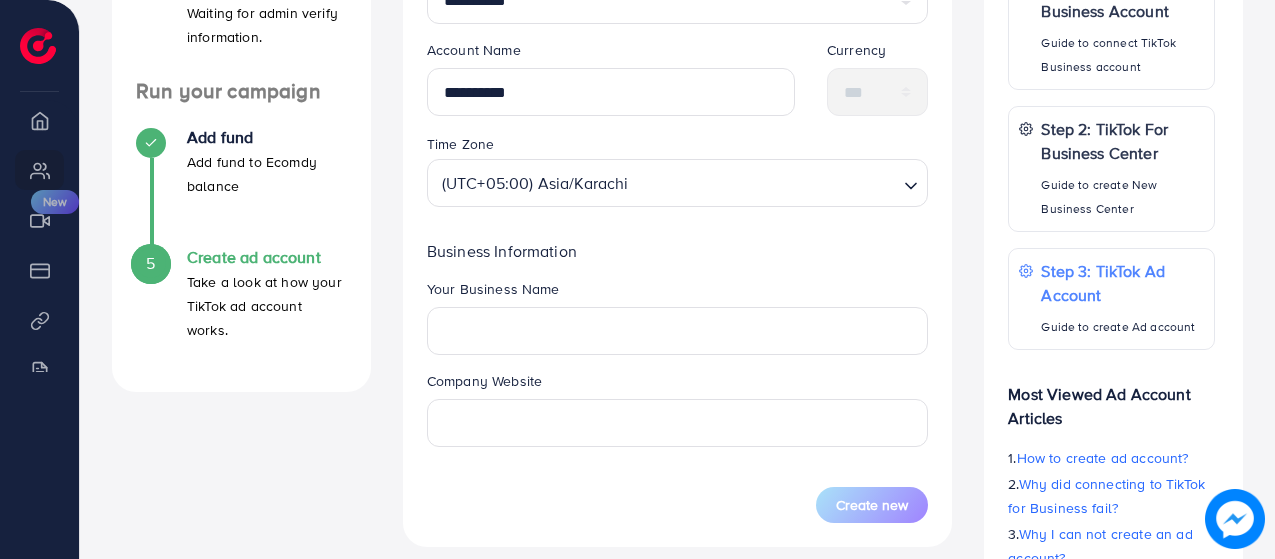 click on "**********" at bounding box center (678, 236) 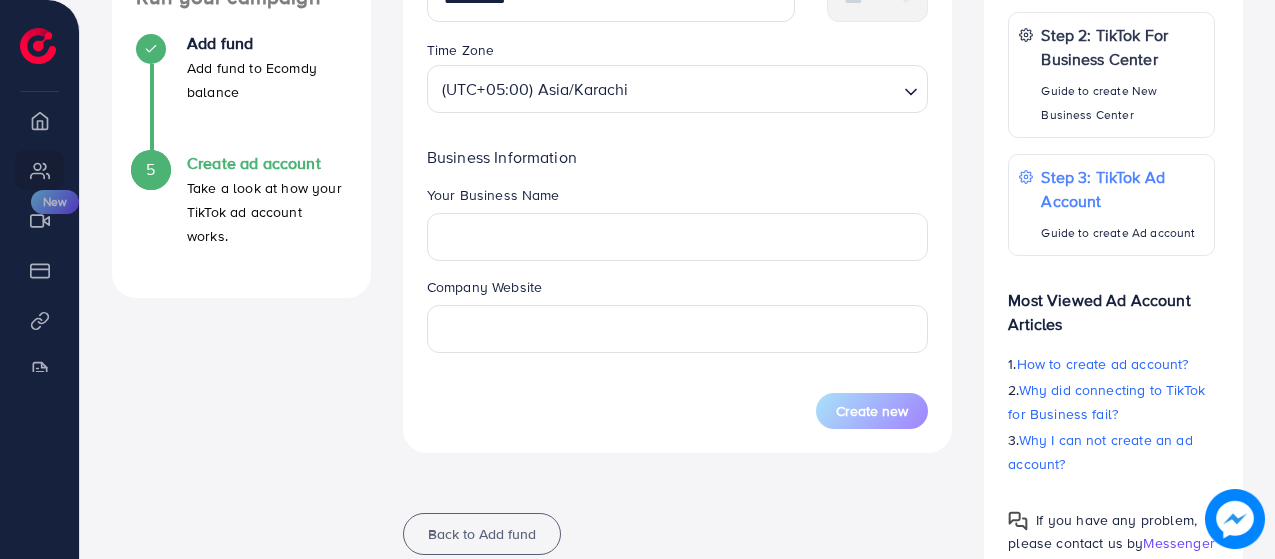 scroll, scrollTop: 767, scrollLeft: 0, axis: vertical 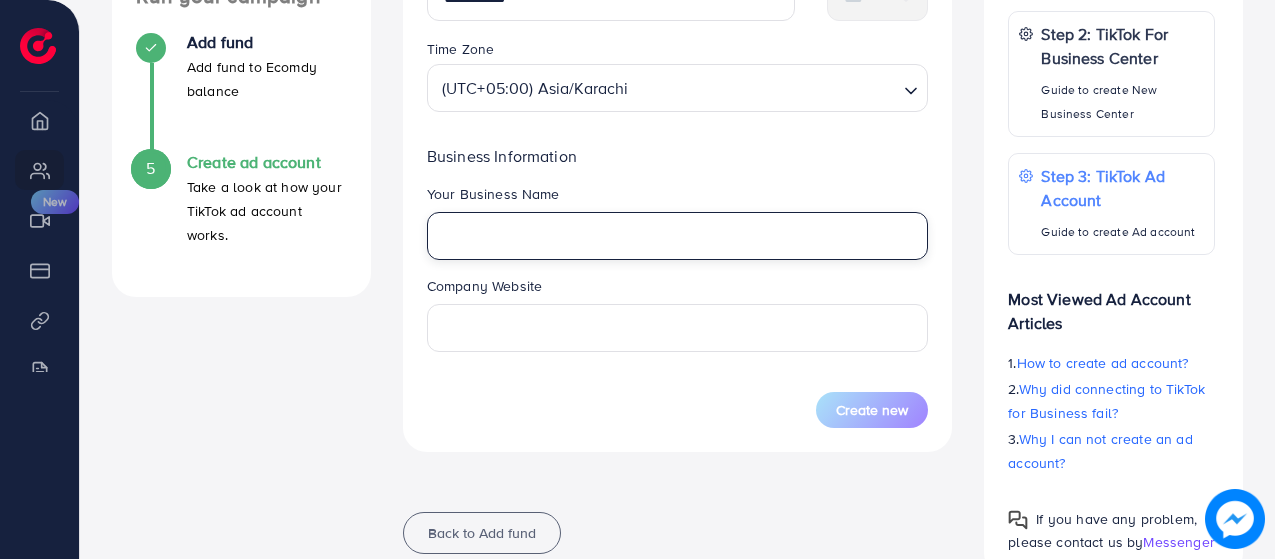 click at bounding box center [678, 236] 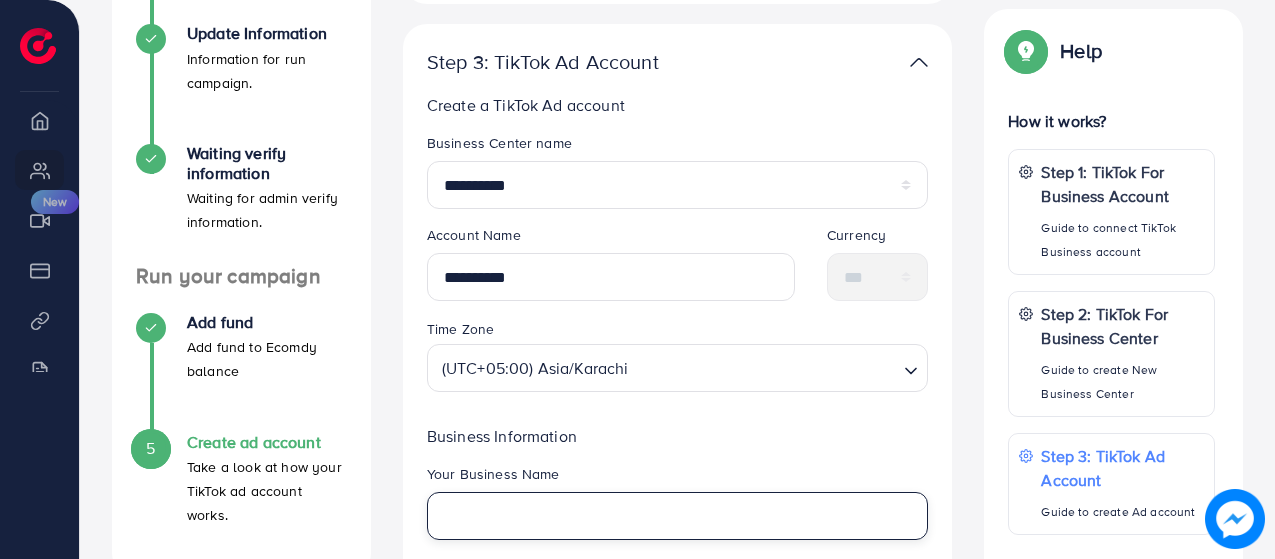 scroll, scrollTop: 419, scrollLeft: 0, axis: vertical 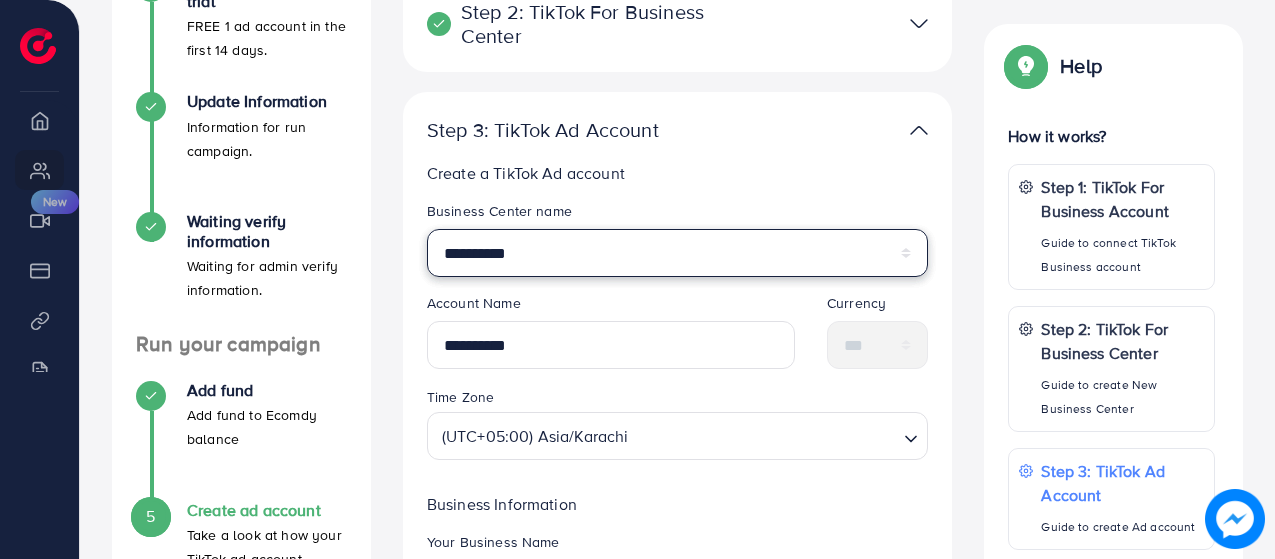 drag, startPoint x: 535, startPoint y: 252, endPoint x: 438, endPoint y: 248, distance: 97.082436 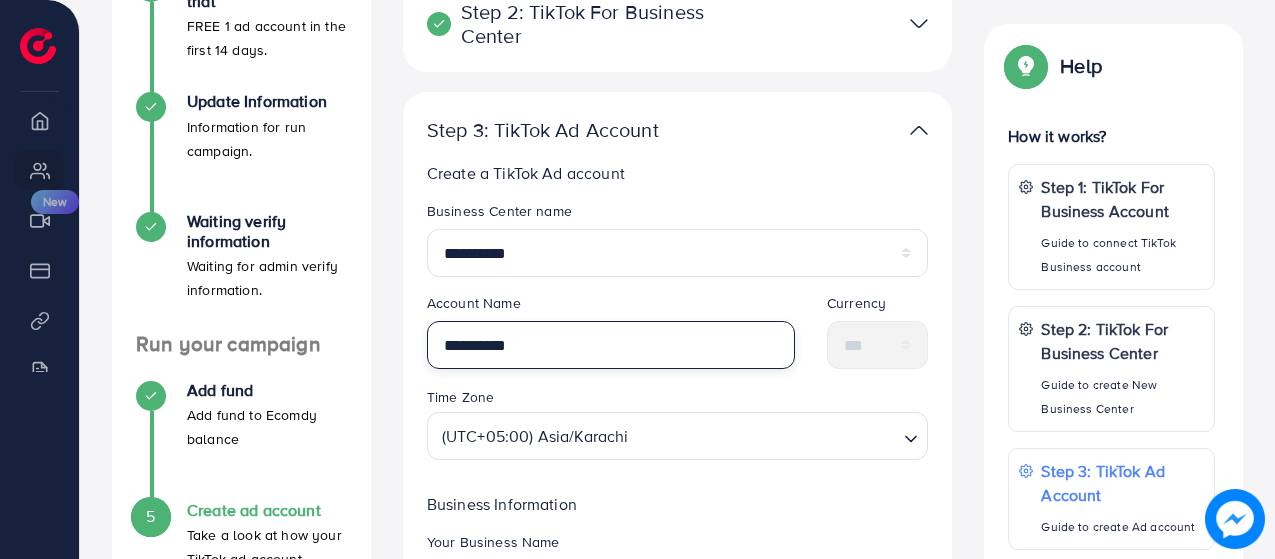 drag, startPoint x: 549, startPoint y: 351, endPoint x: 444, endPoint y: 348, distance: 105.04285 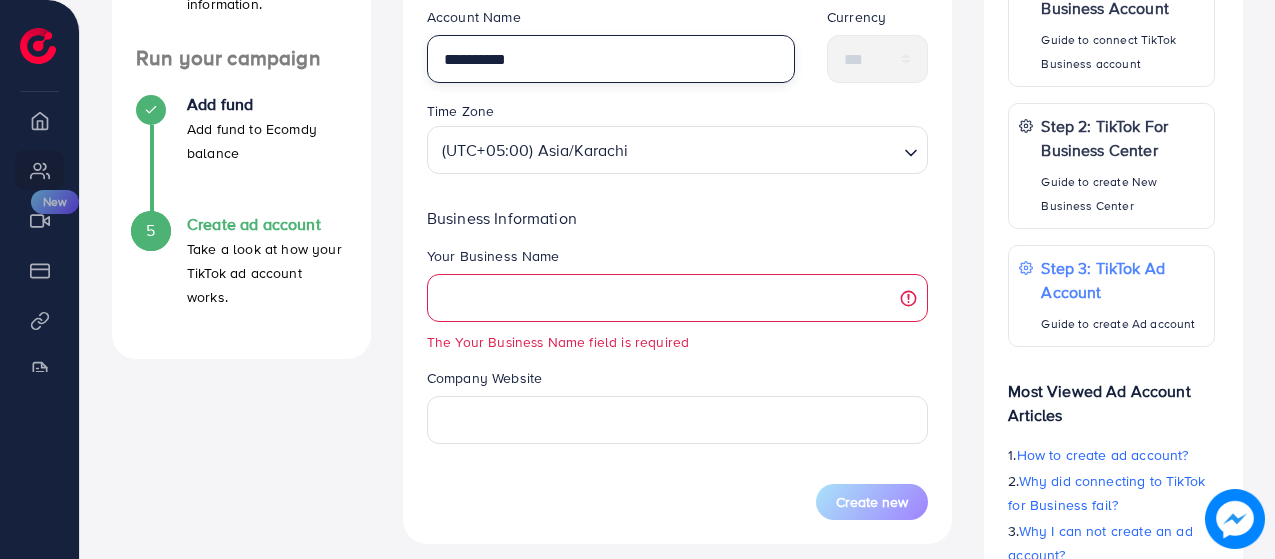 scroll, scrollTop: 706, scrollLeft: 0, axis: vertical 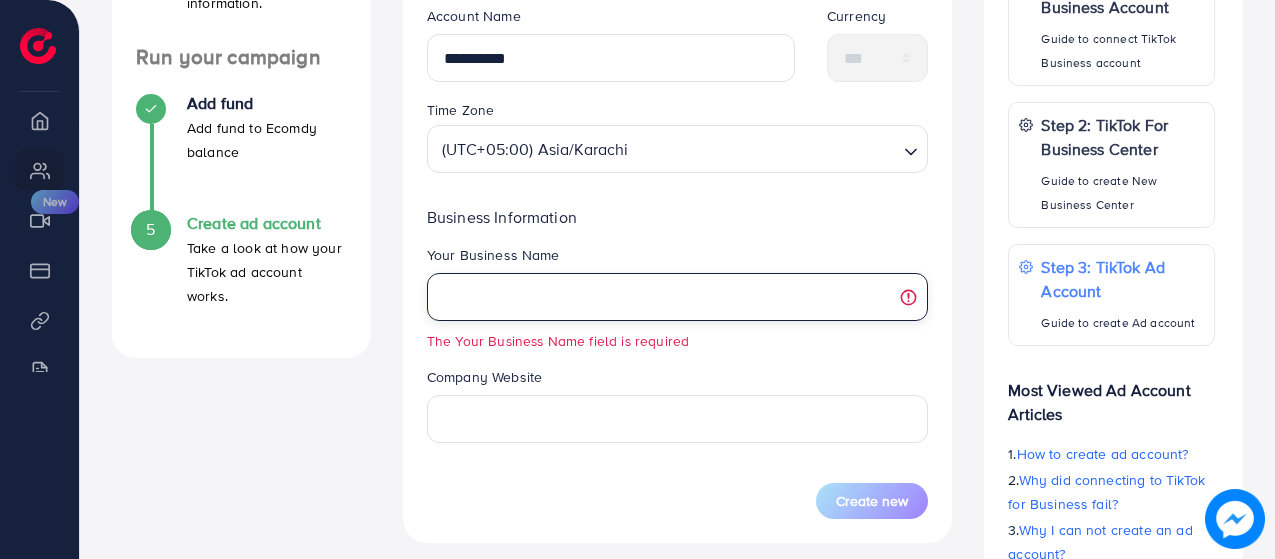 click at bounding box center (678, 297) 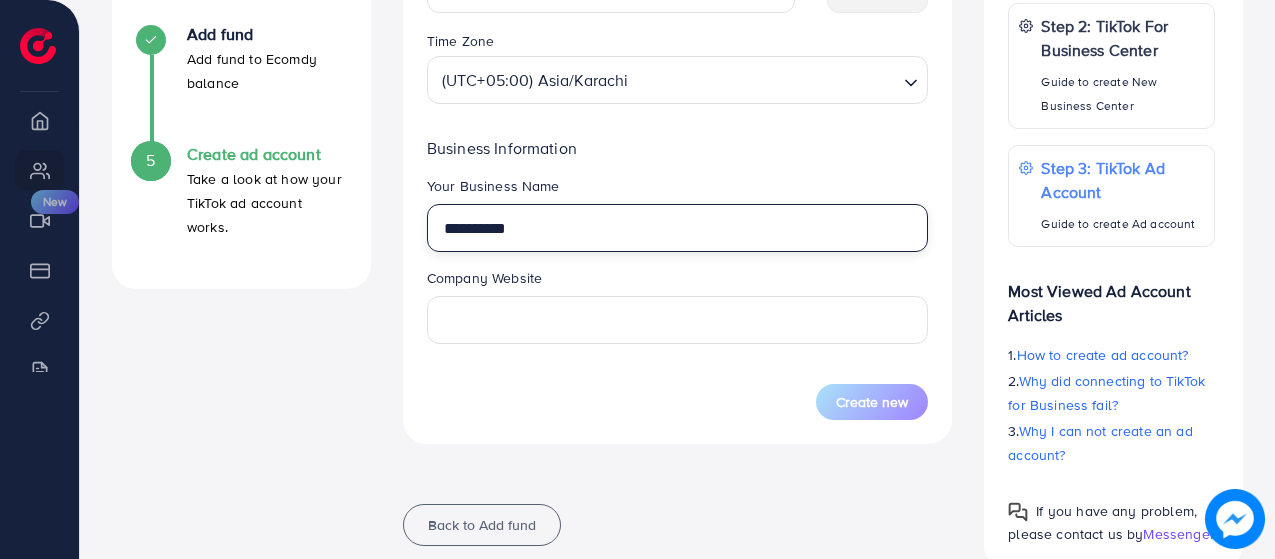 scroll, scrollTop: 780, scrollLeft: 0, axis: vertical 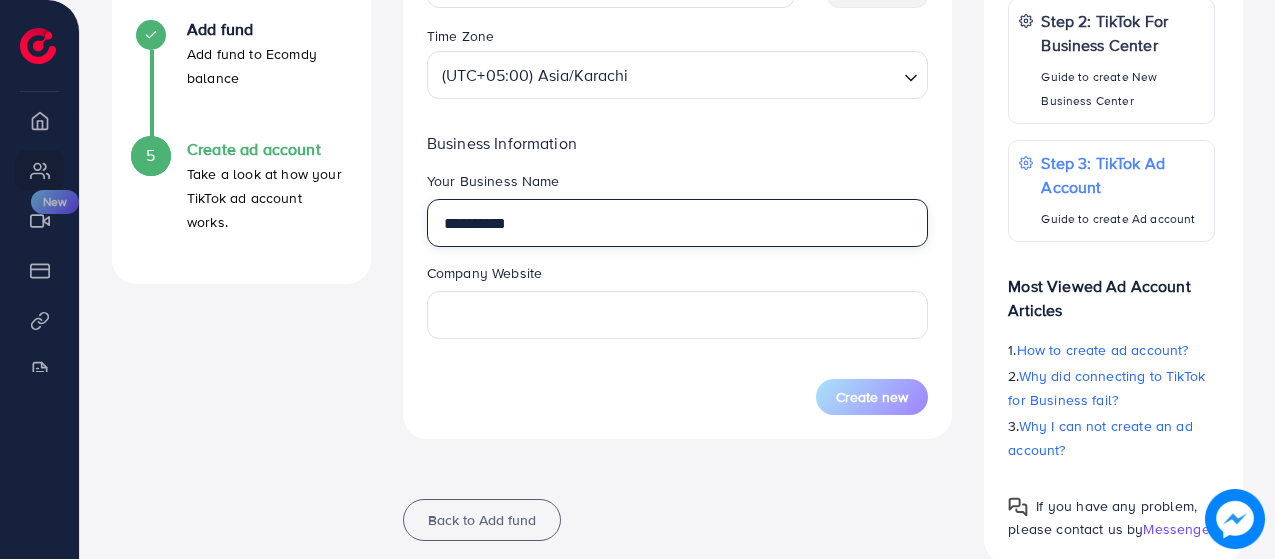 type on "**********" 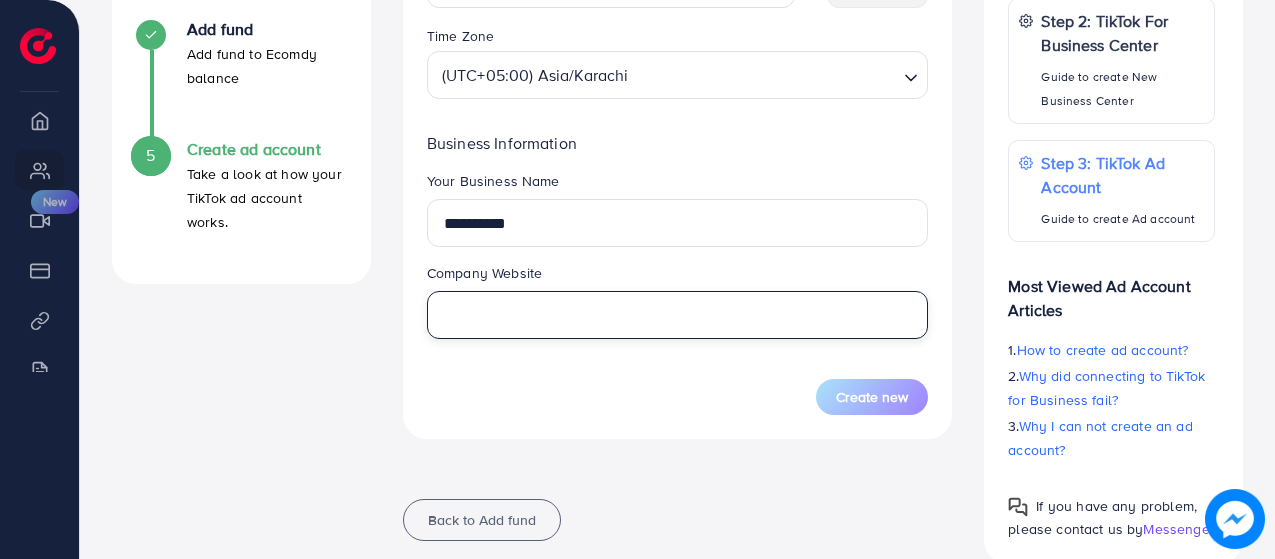 click at bounding box center (678, 315) 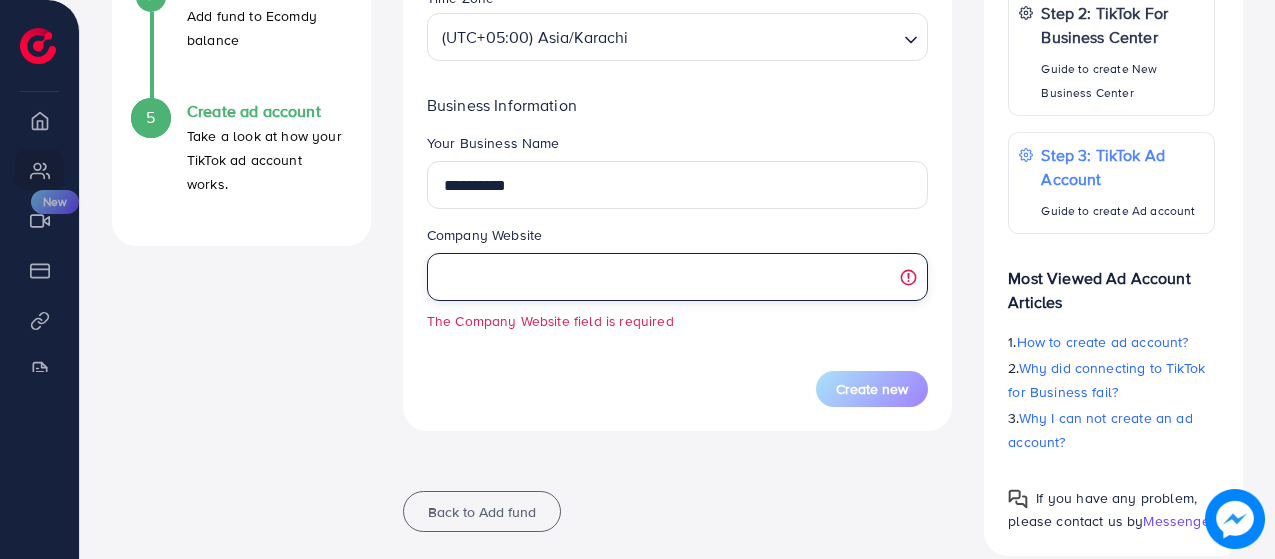 paste on "**********" 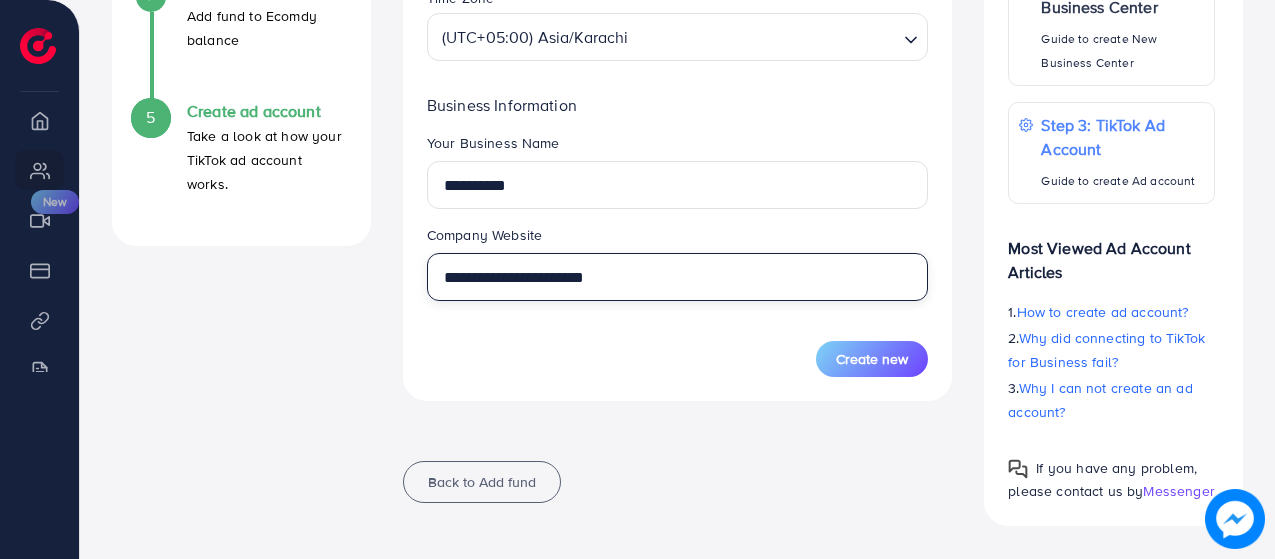 type on "**********" 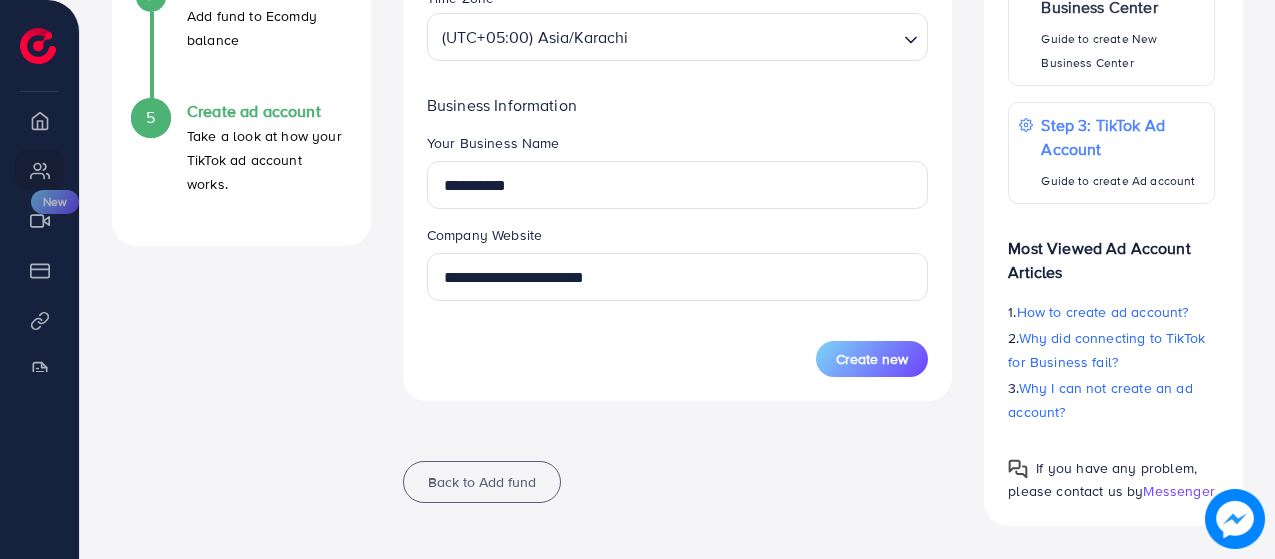click on "**********" at bounding box center [678, 47] 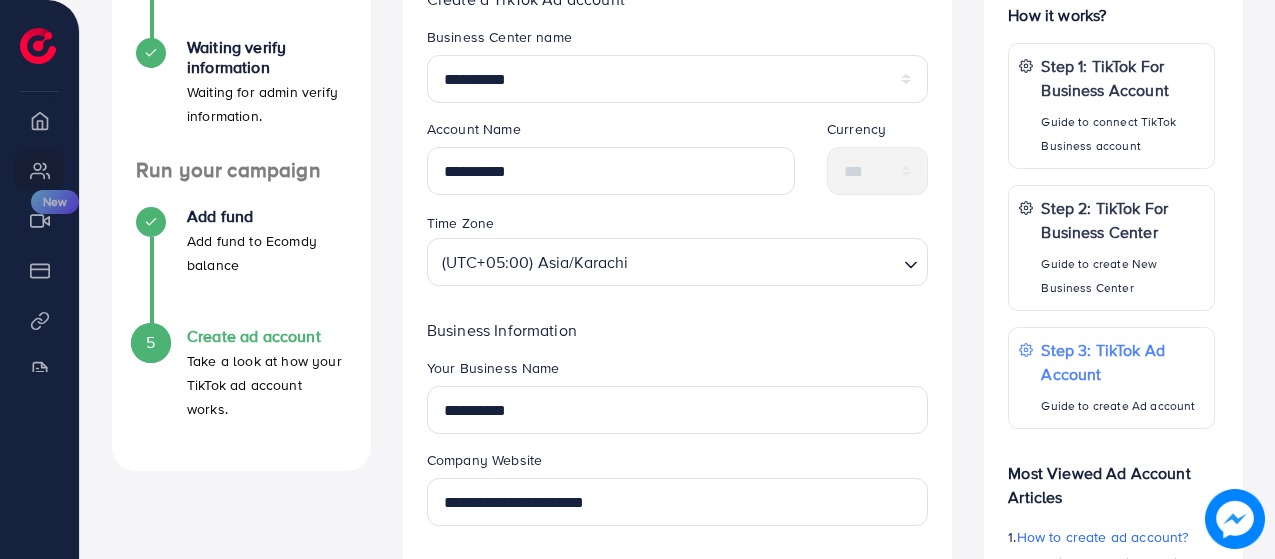 scroll, scrollTop: 818, scrollLeft: 0, axis: vertical 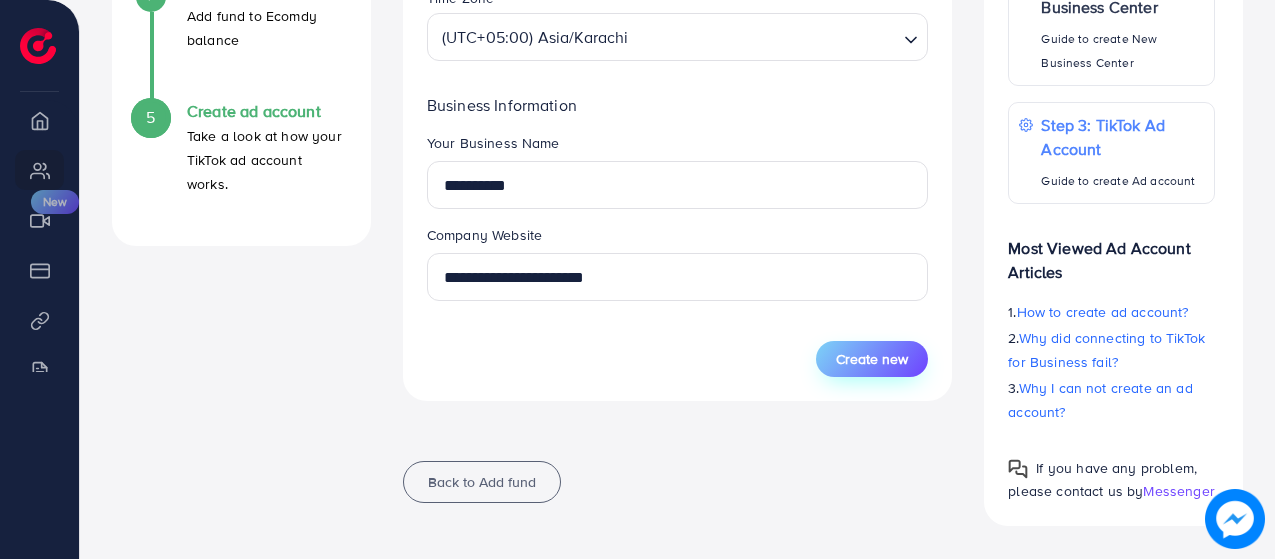 click on "Create new" at bounding box center [872, 359] 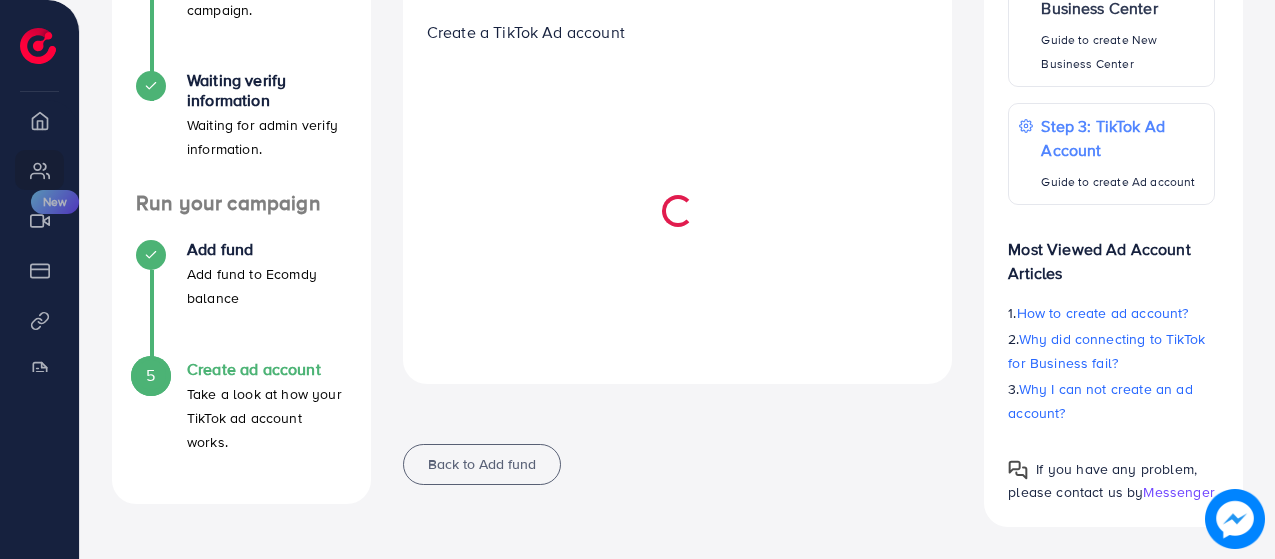 scroll, scrollTop: 560, scrollLeft: 0, axis: vertical 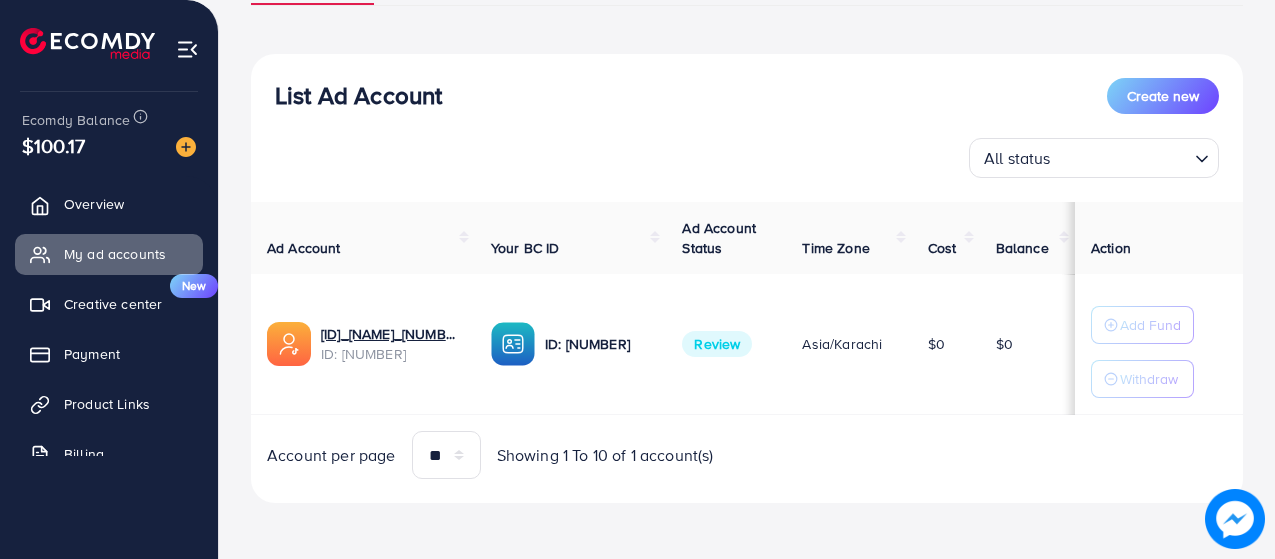click on "$0" at bounding box center [1004, 344] 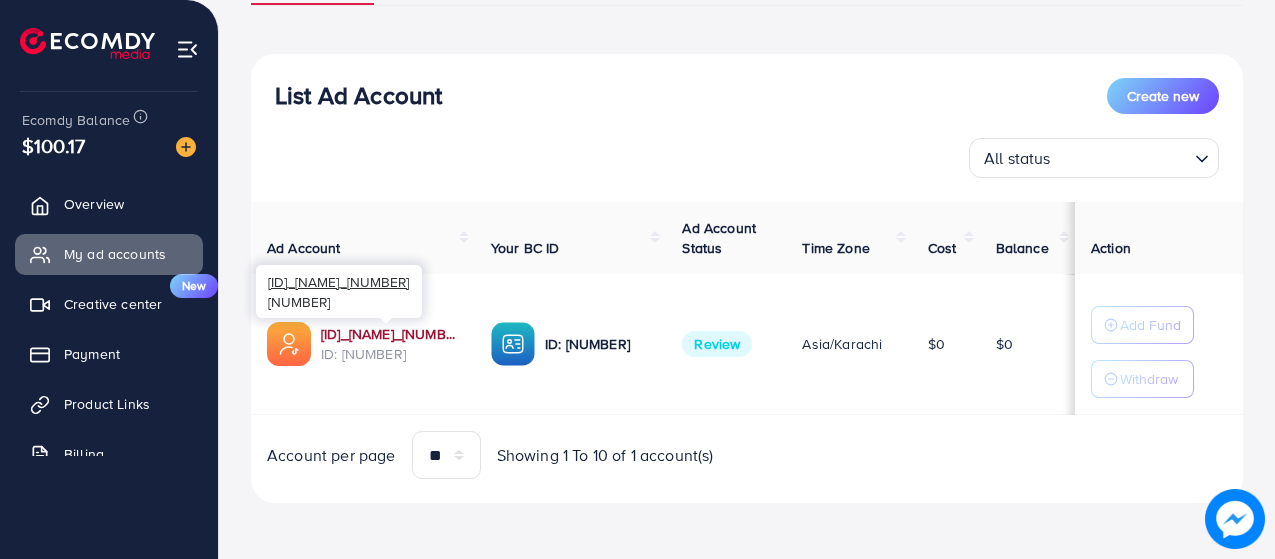click on "[ID]_[NAME]_[NUMBER]" at bounding box center (390, 334) 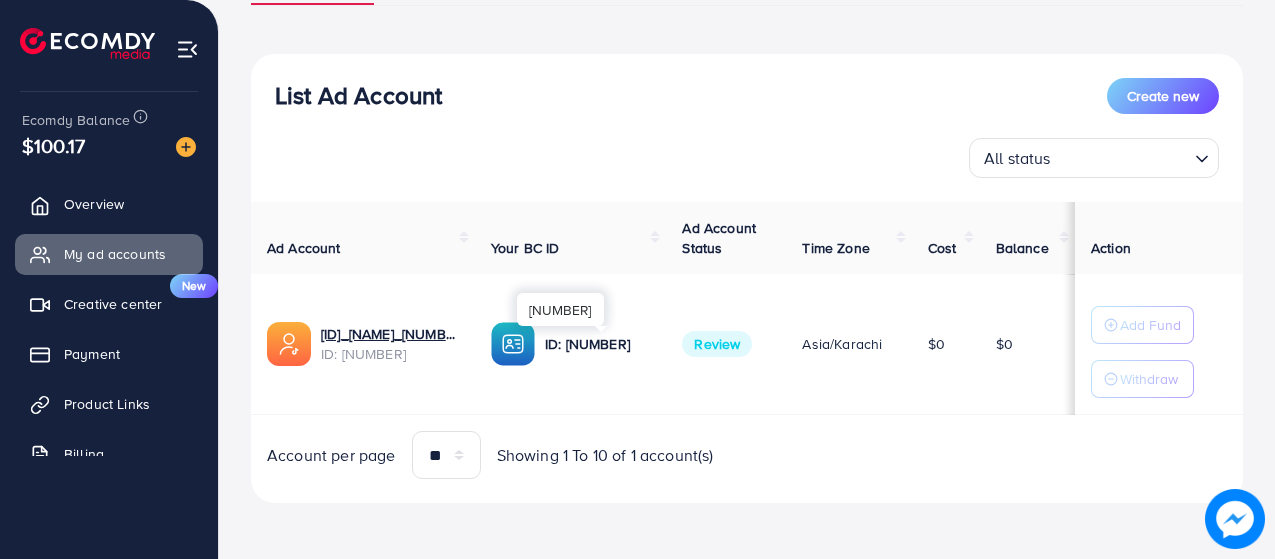 click on "ID: [NUMBER]" at bounding box center [597, 344] 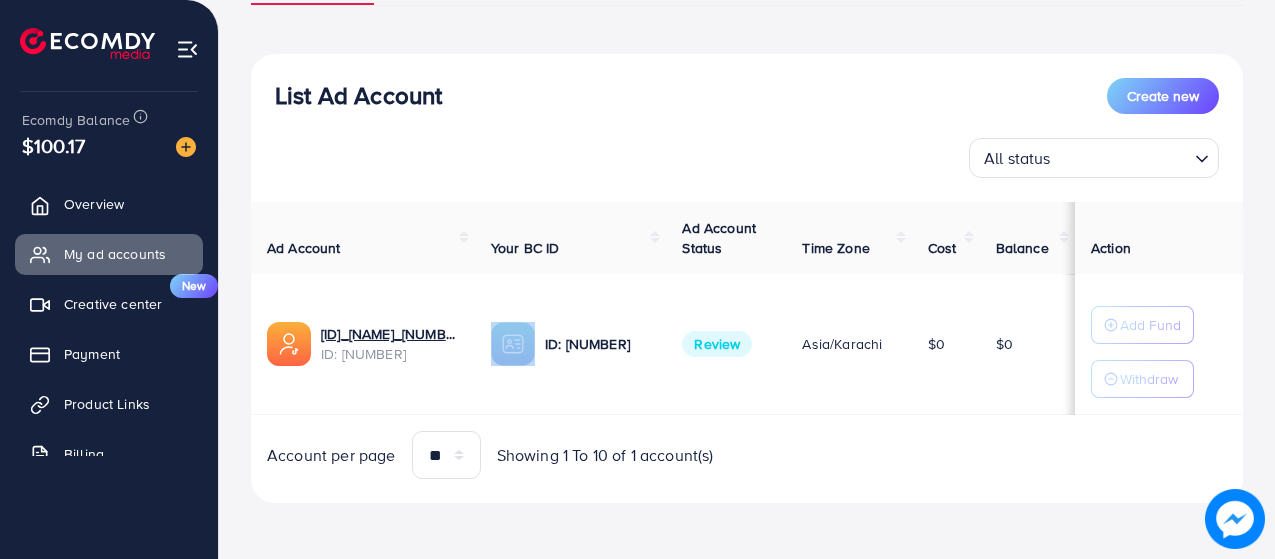 drag, startPoint x: 532, startPoint y: 333, endPoint x: 516, endPoint y: 336, distance: 16.27882 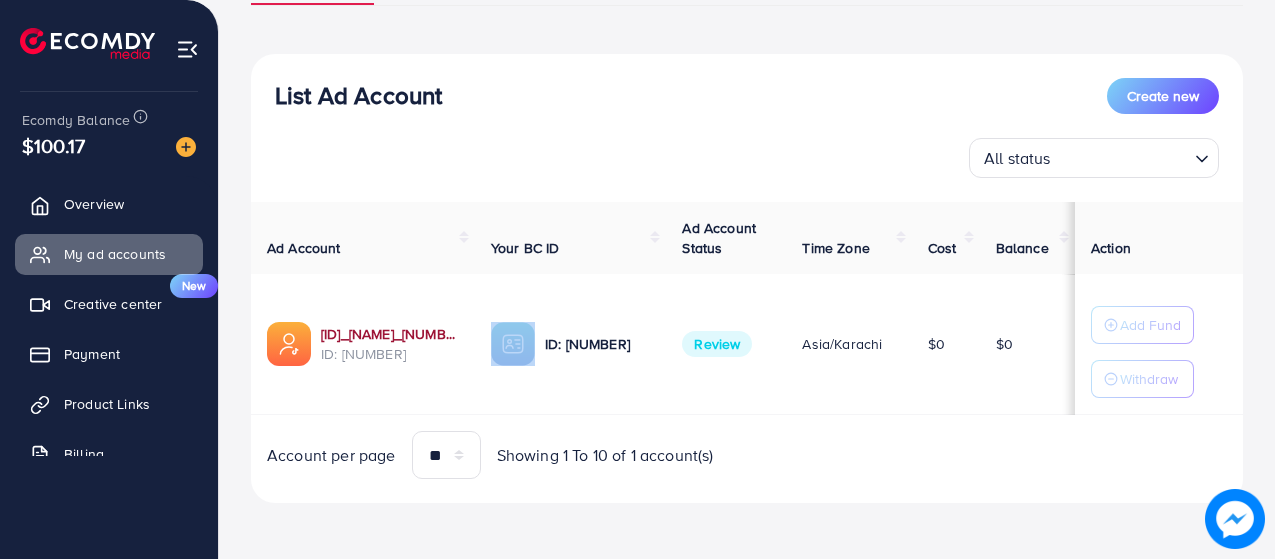 drag, startPoint x: 514, startPoint y: 338, endPoint x: 413, endPoint y: 333, distance: 101.12369 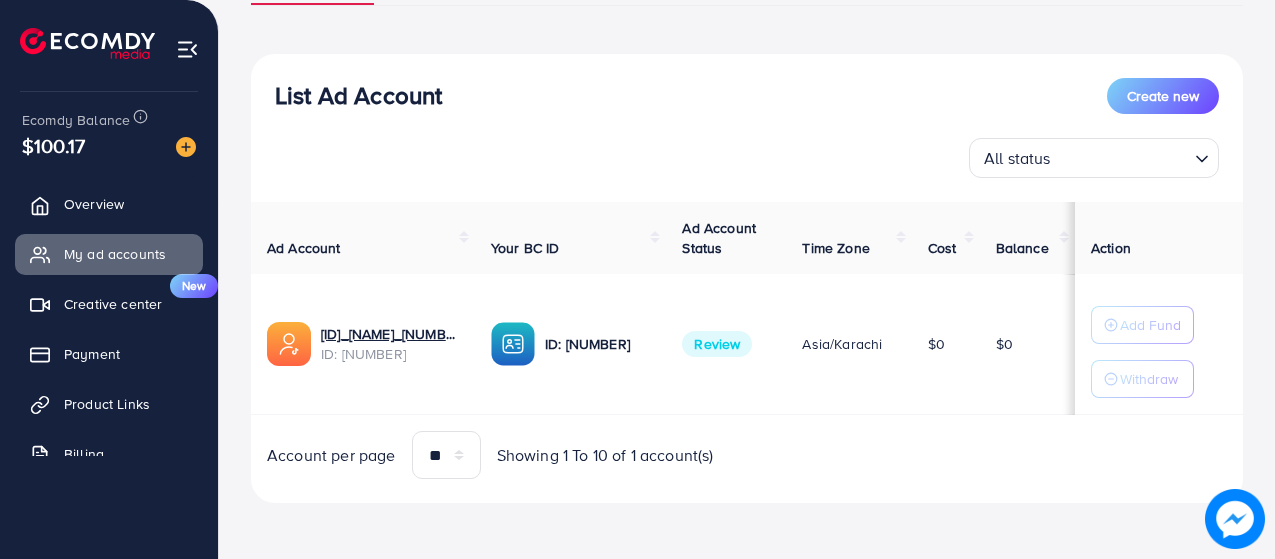 click on "Review" at bounding box center [717, 344] 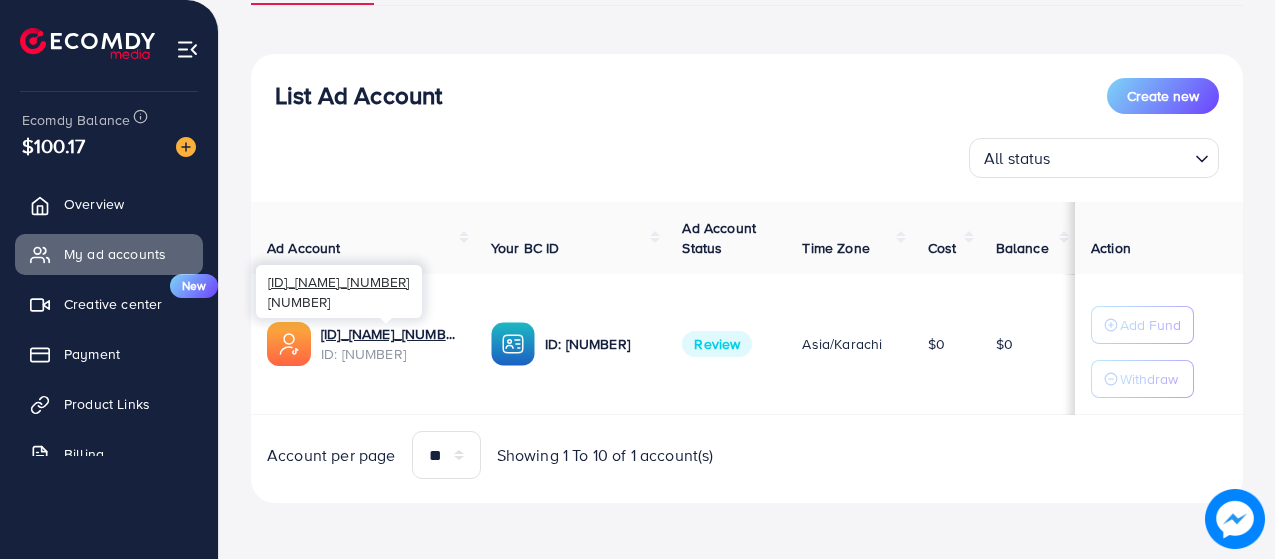 click on "ID: [NUMBER]" at bounding box center (390, 354) 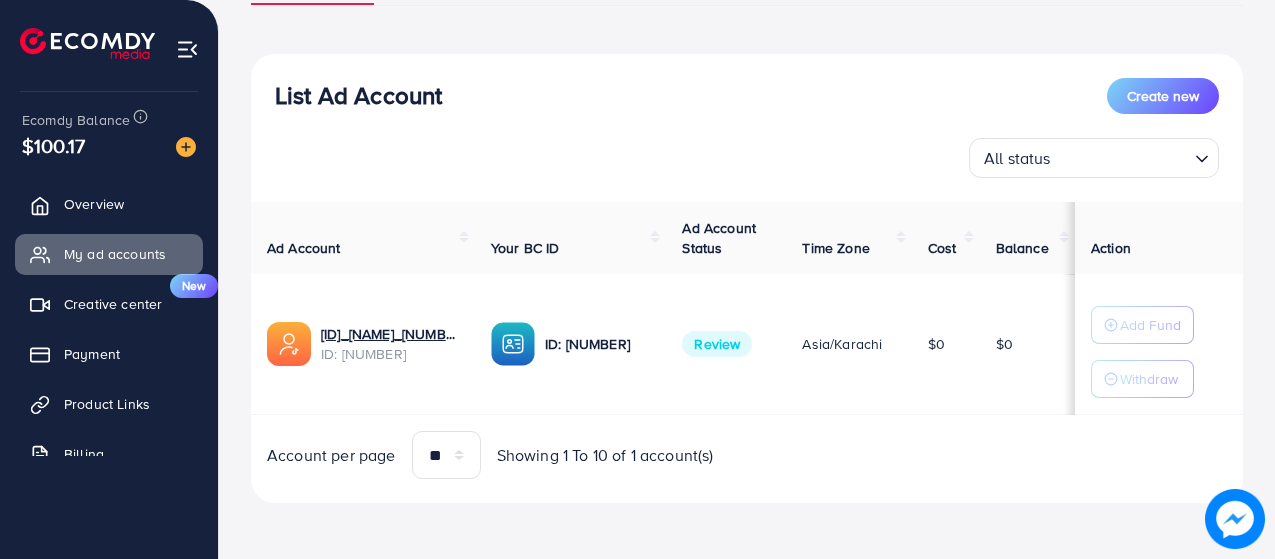 click on "$100.17" at bounding box center (109, 145) 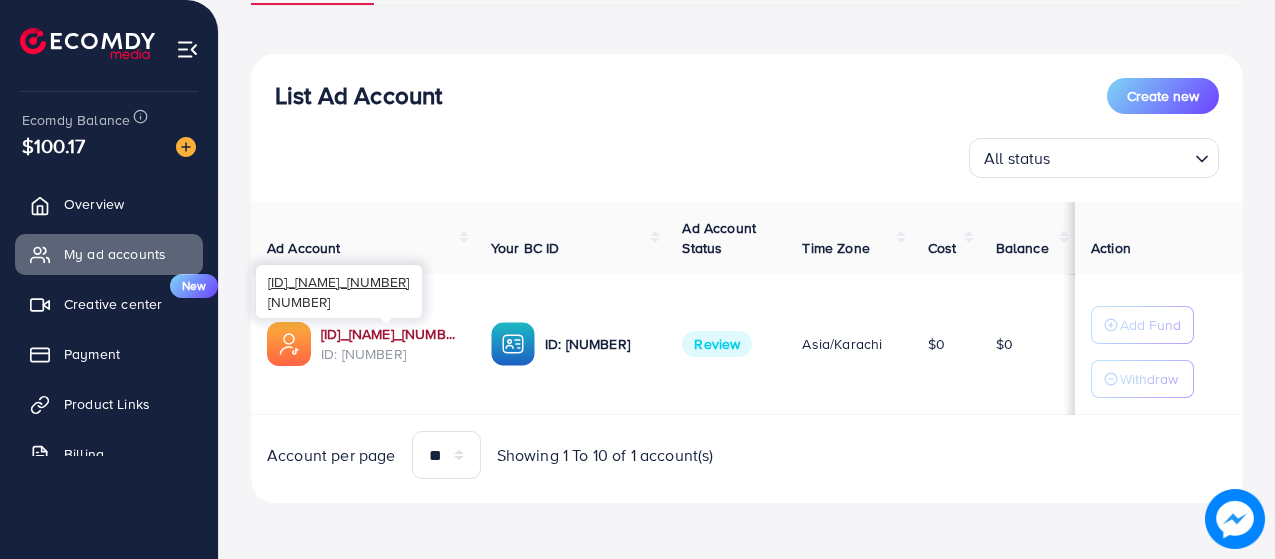 click on "[ID]_[NAME]_[NUMBER]" at bounding box center [390, 334] 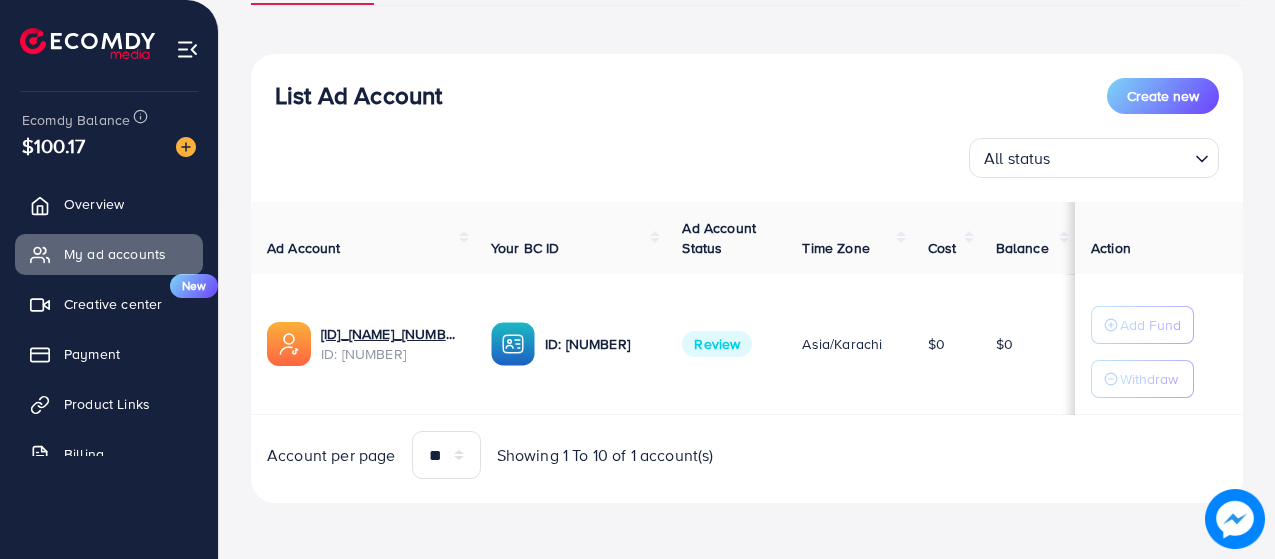 drag, startPoint x: 705, startPoint y: 340, endPoint x: 770, endPoint y: 338, distance: 65.03076 